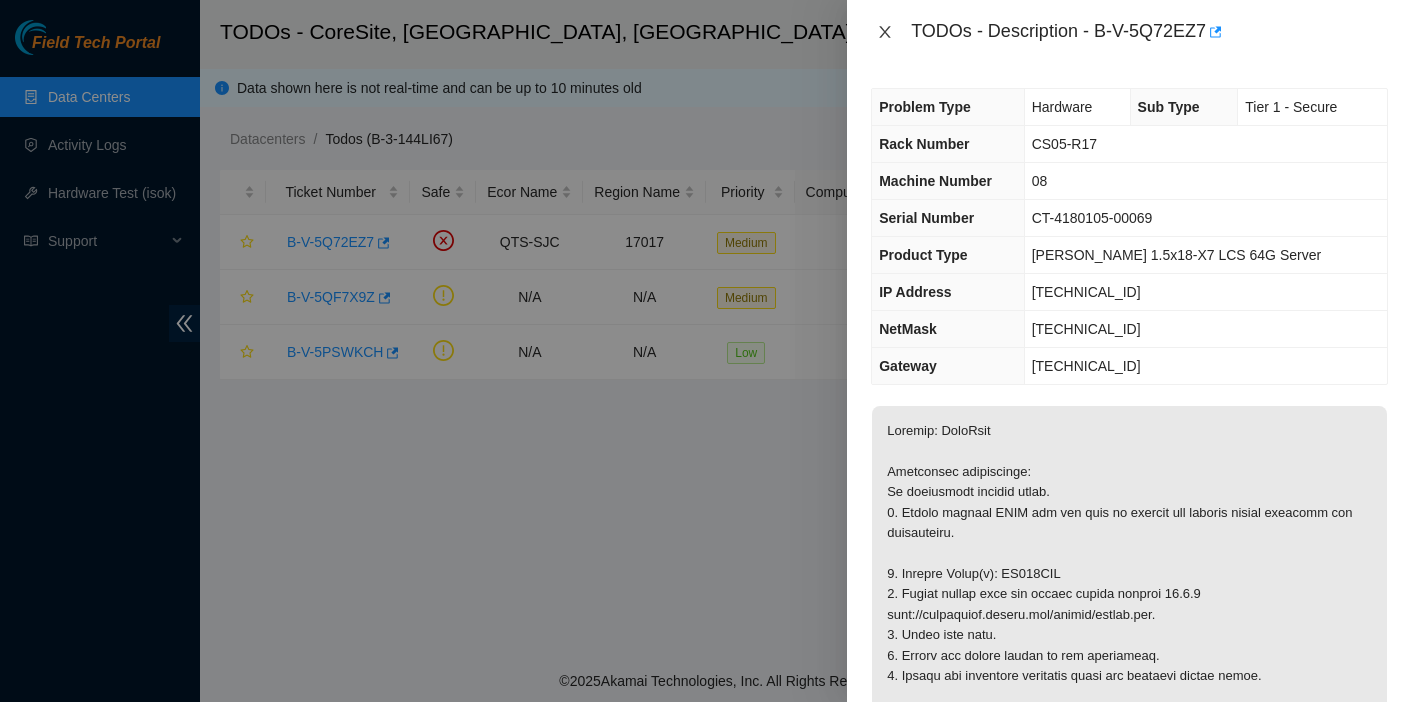 scroll, scrollTop: 0, scrollLeft: 0, axis: both 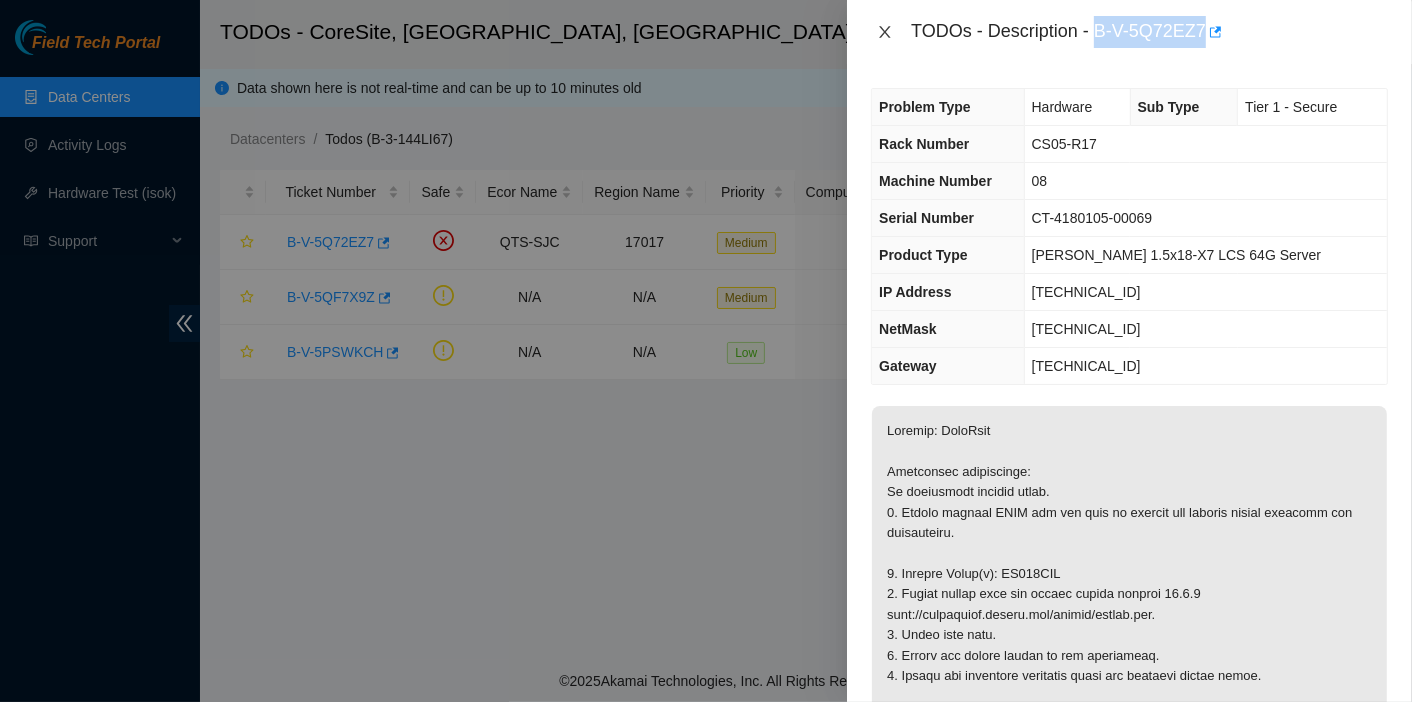 click 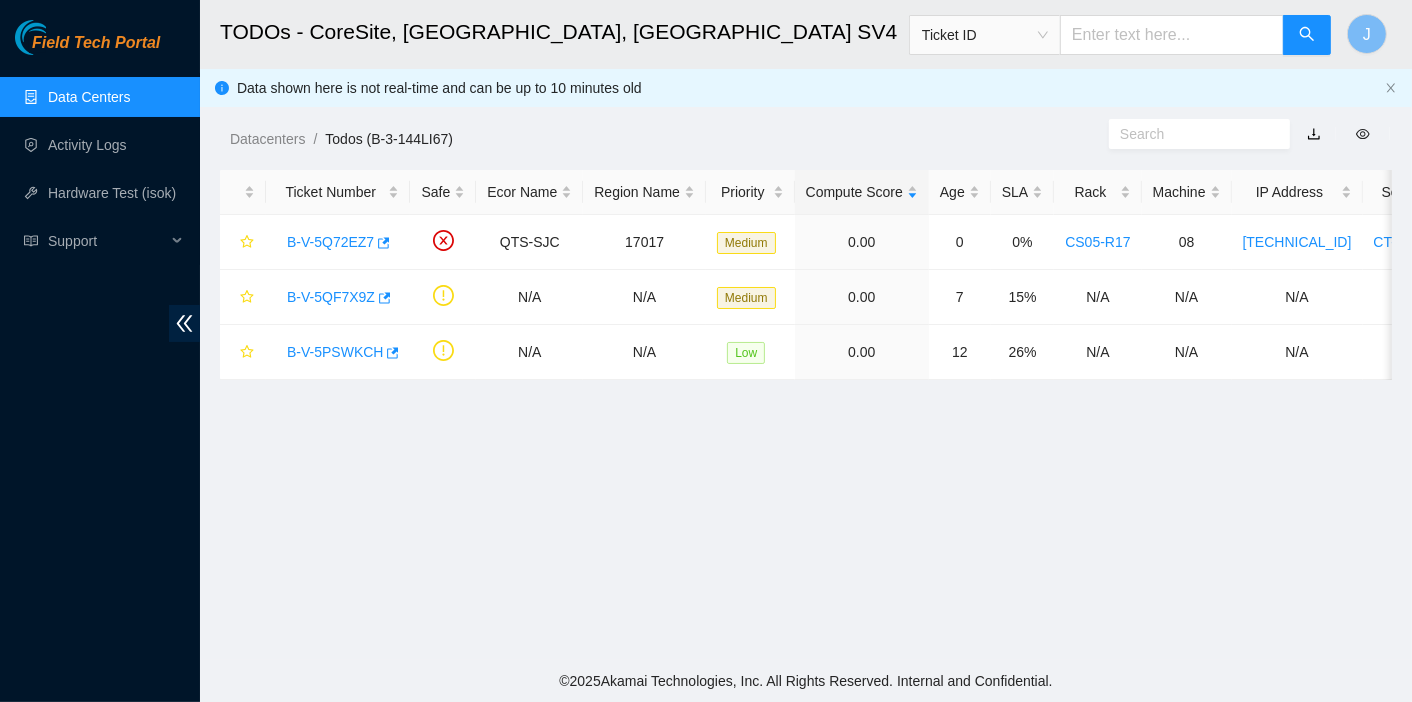 click on "Data Centers" at bounding box center [89, 97] 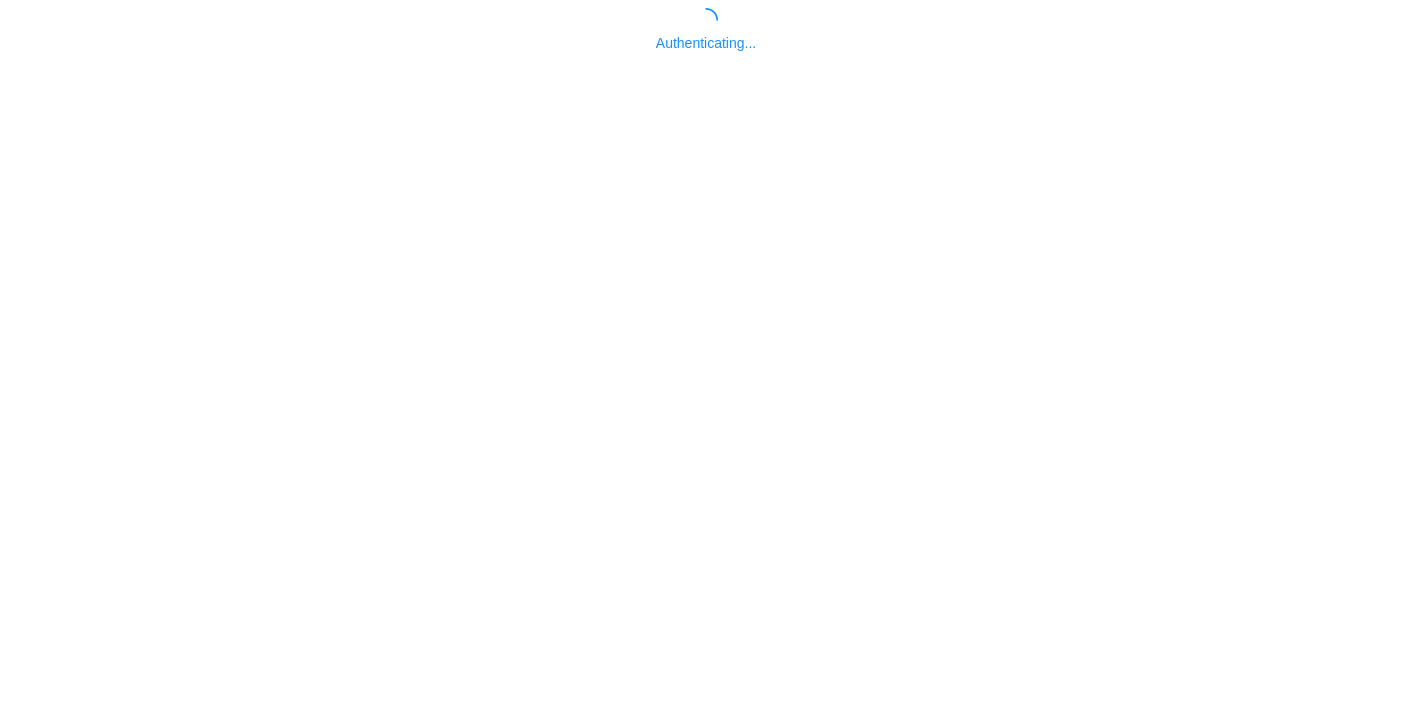 scroll, scrollTop: 0, scrollLeft: 0, axis: both 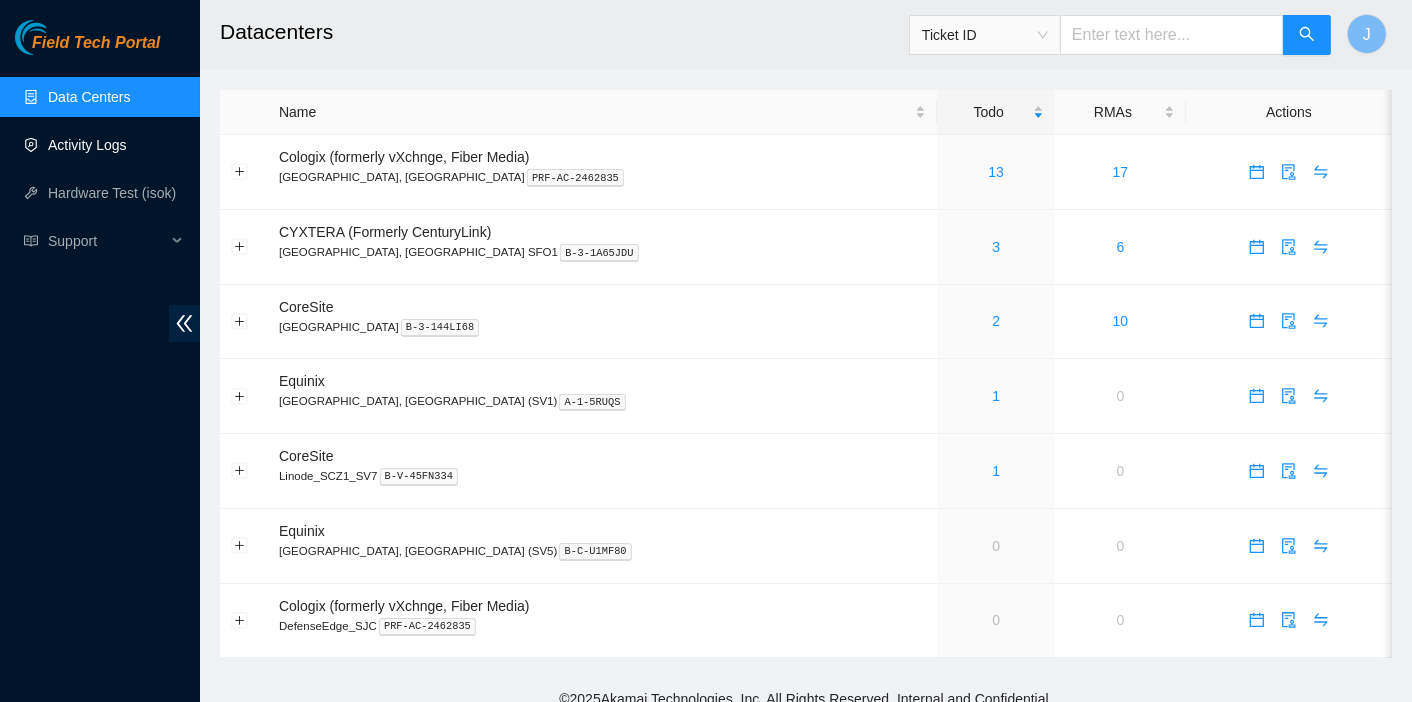 click on "Activity Logs" at bounding box center (87, 145) 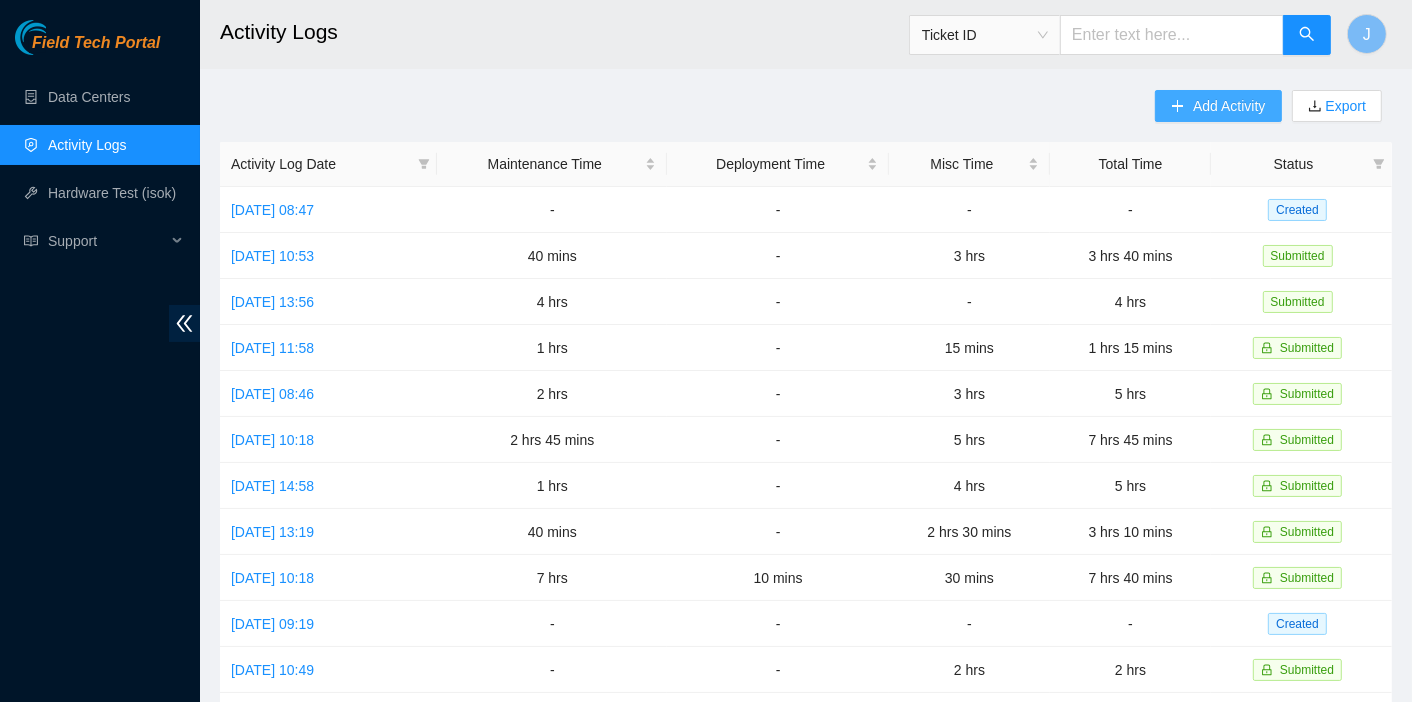 click on "Add Activity" at bounding box center (1229, 106) 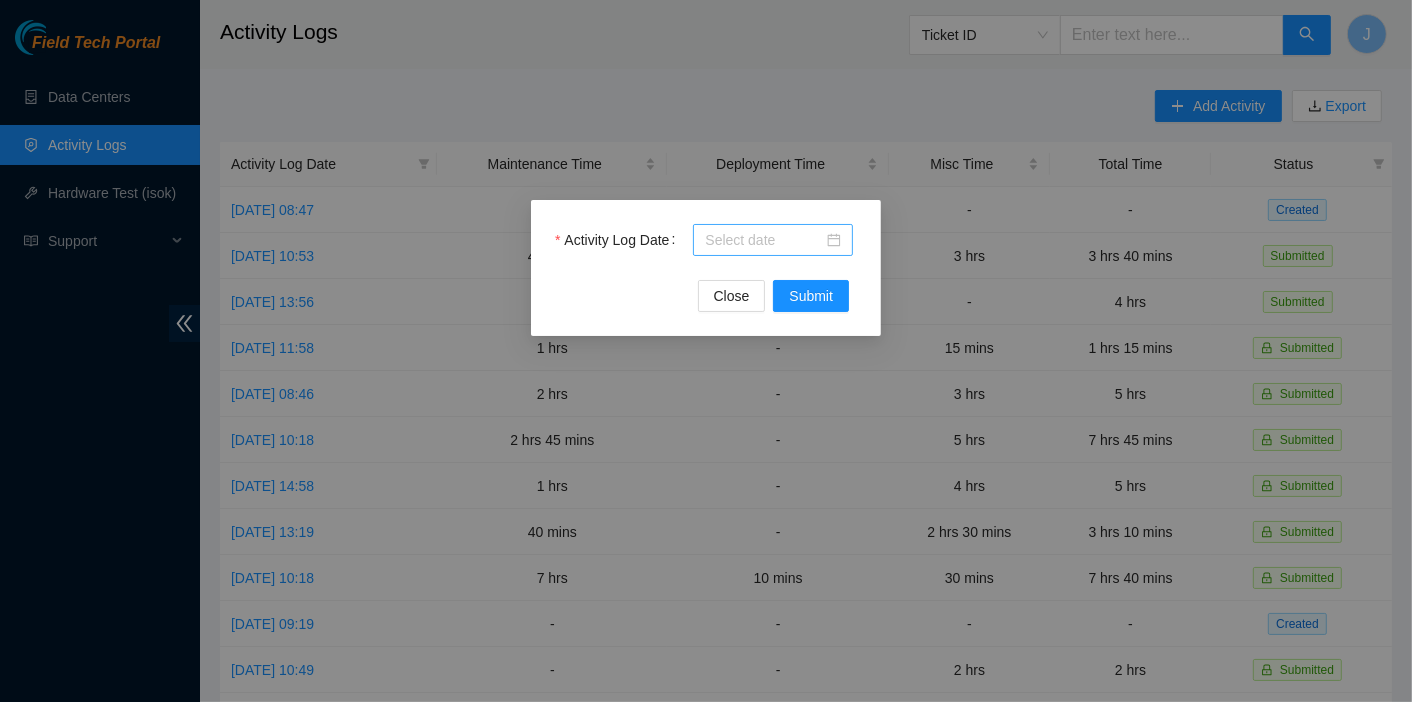 click at bounding box center [773, 240] 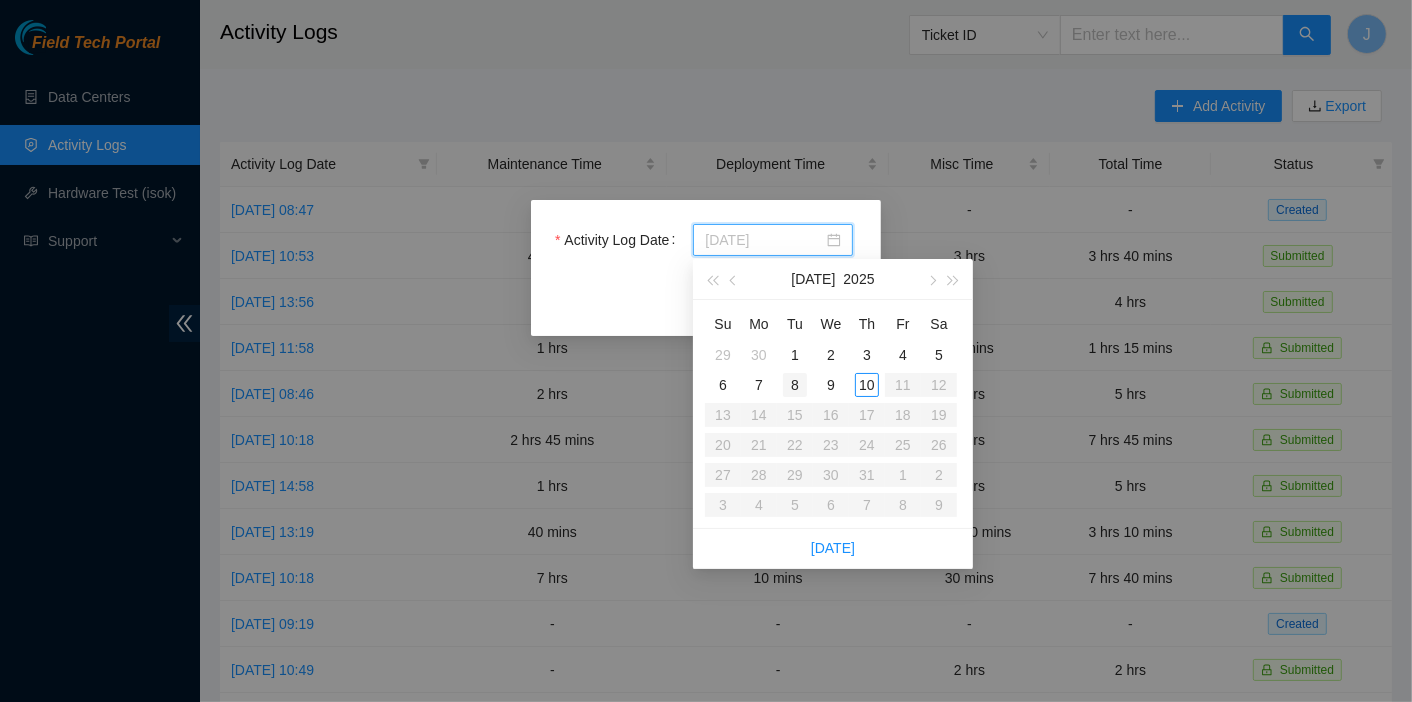 type on "2025-07-08" 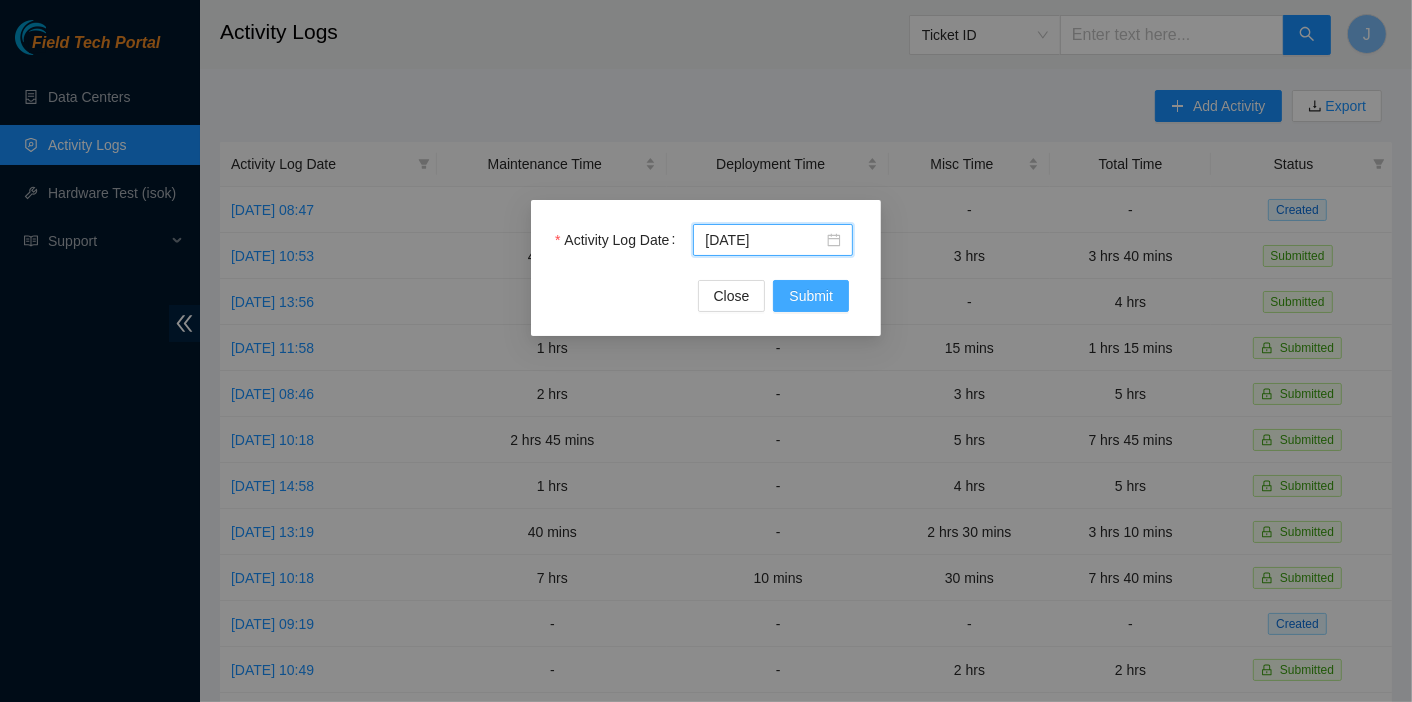 click on "Submit" at bounding box center [811, 296] 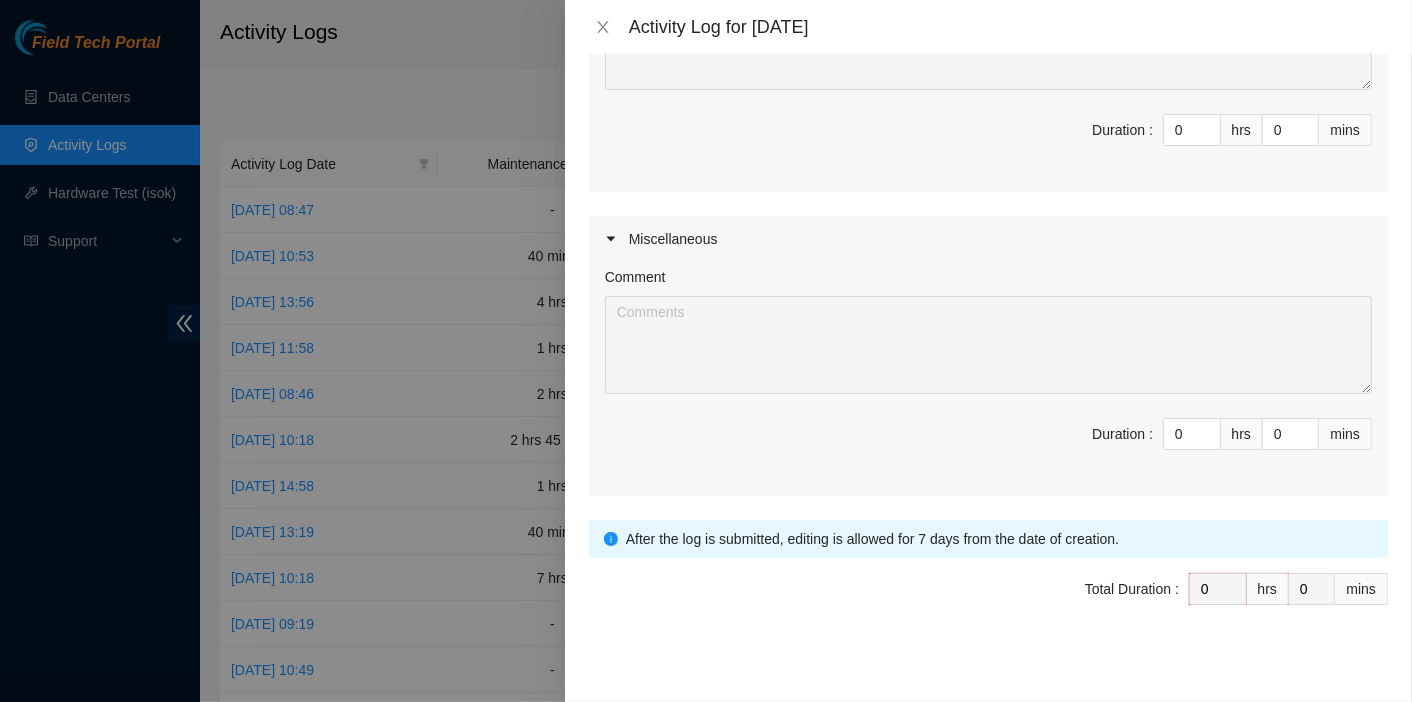 scroll, scrollTop: 637, scrollLeft: 0, axis: vertical 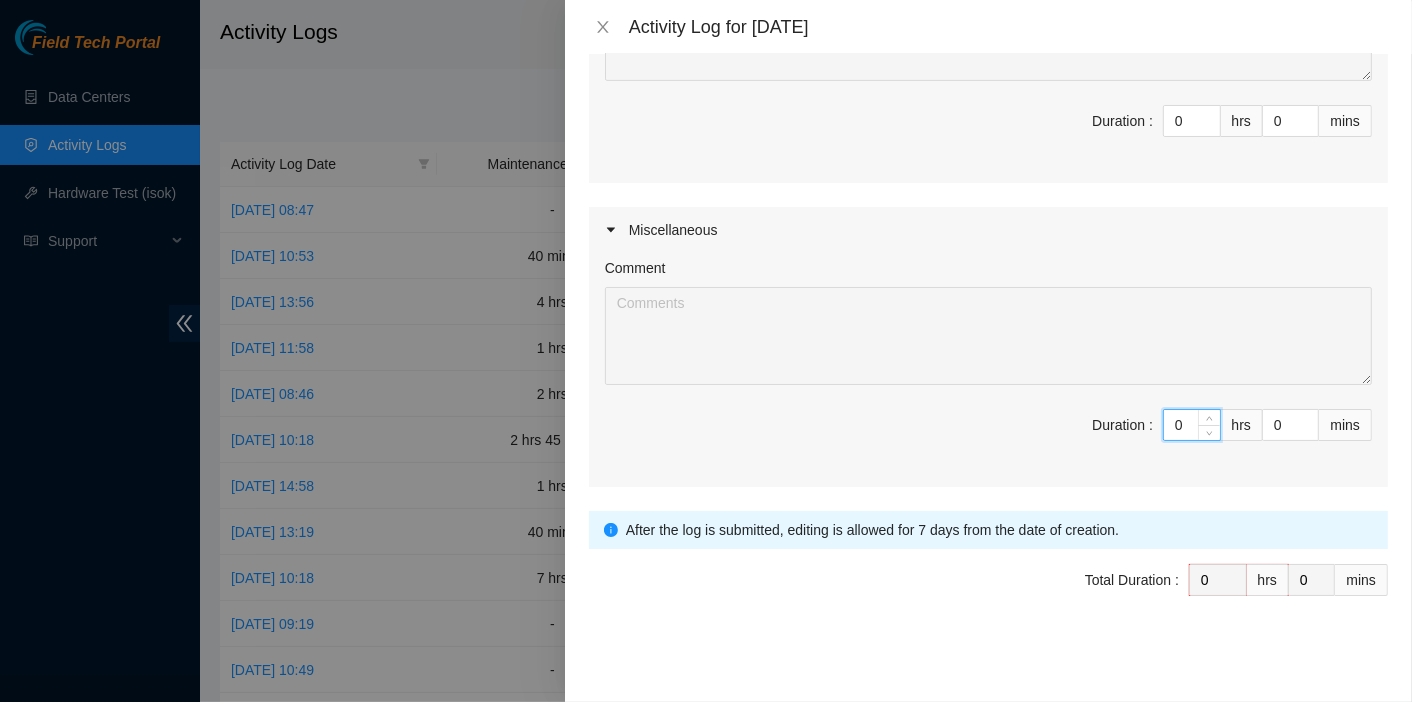 click on "0" at bounding box center [1192, 425] 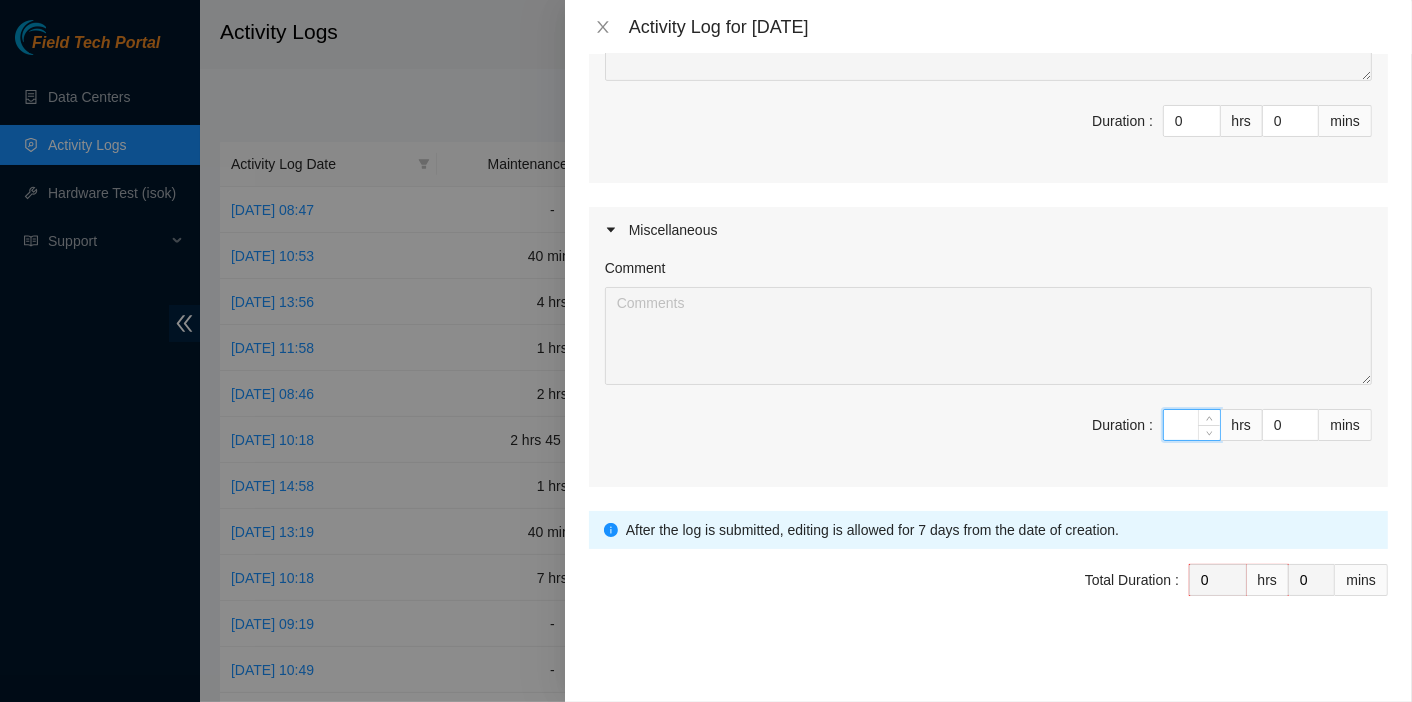 type on "2" 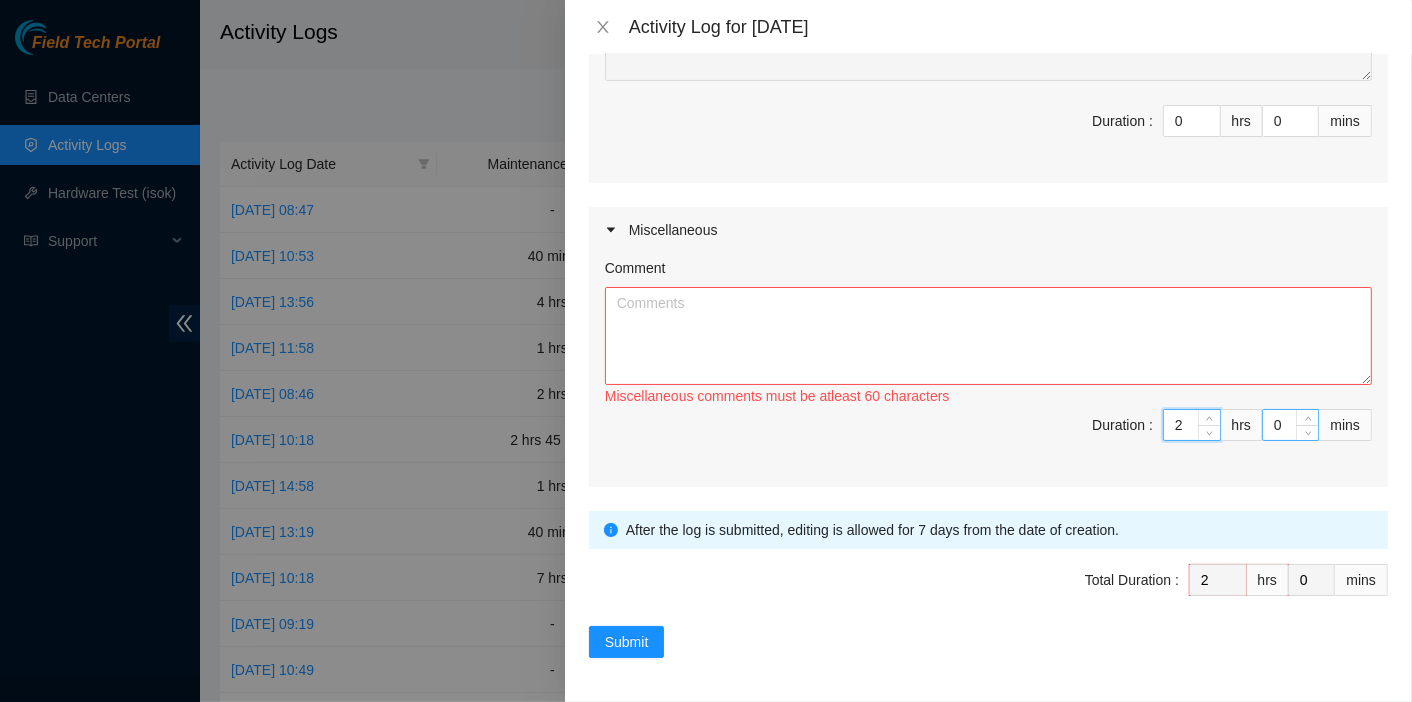 type on "2" 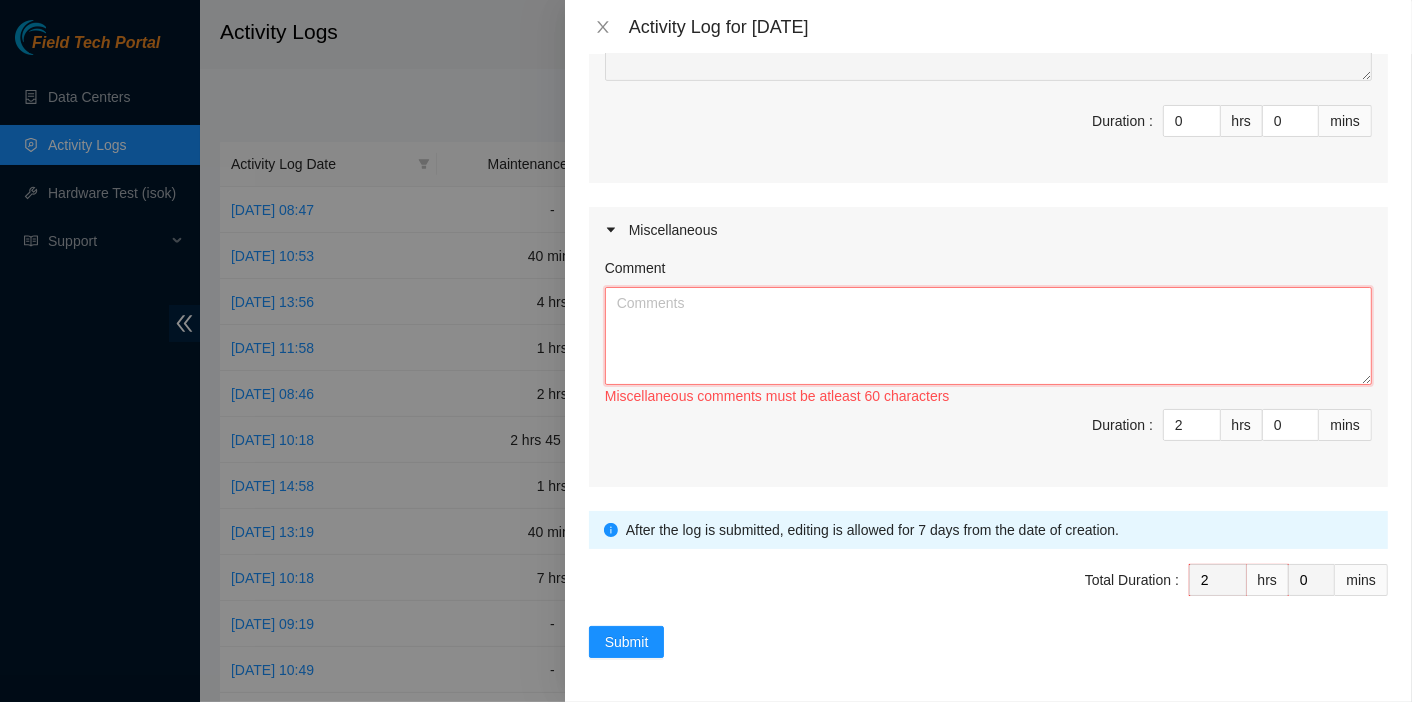 click on "Comment" at bounding box center [988, 336] 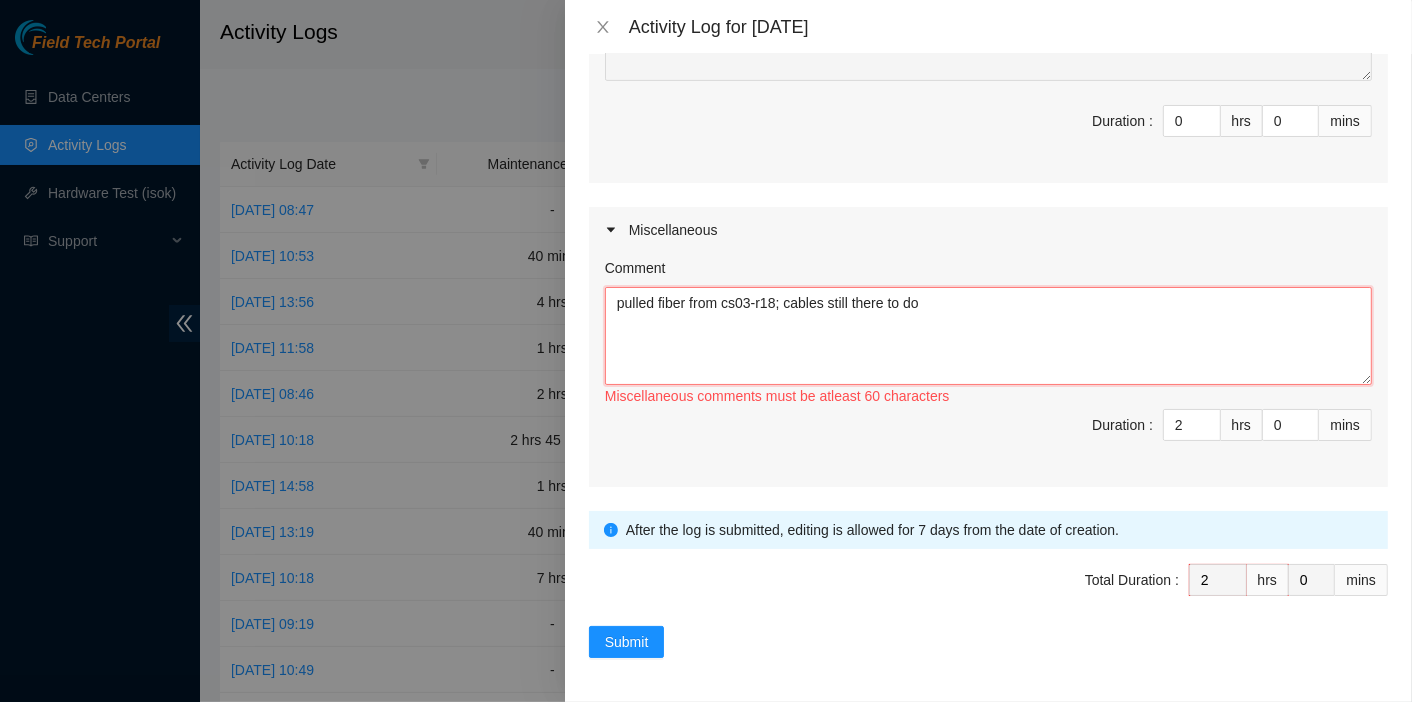 click on "pulled fiber from cs03-r18; cables still there to do" at bounding box center [988, 336] 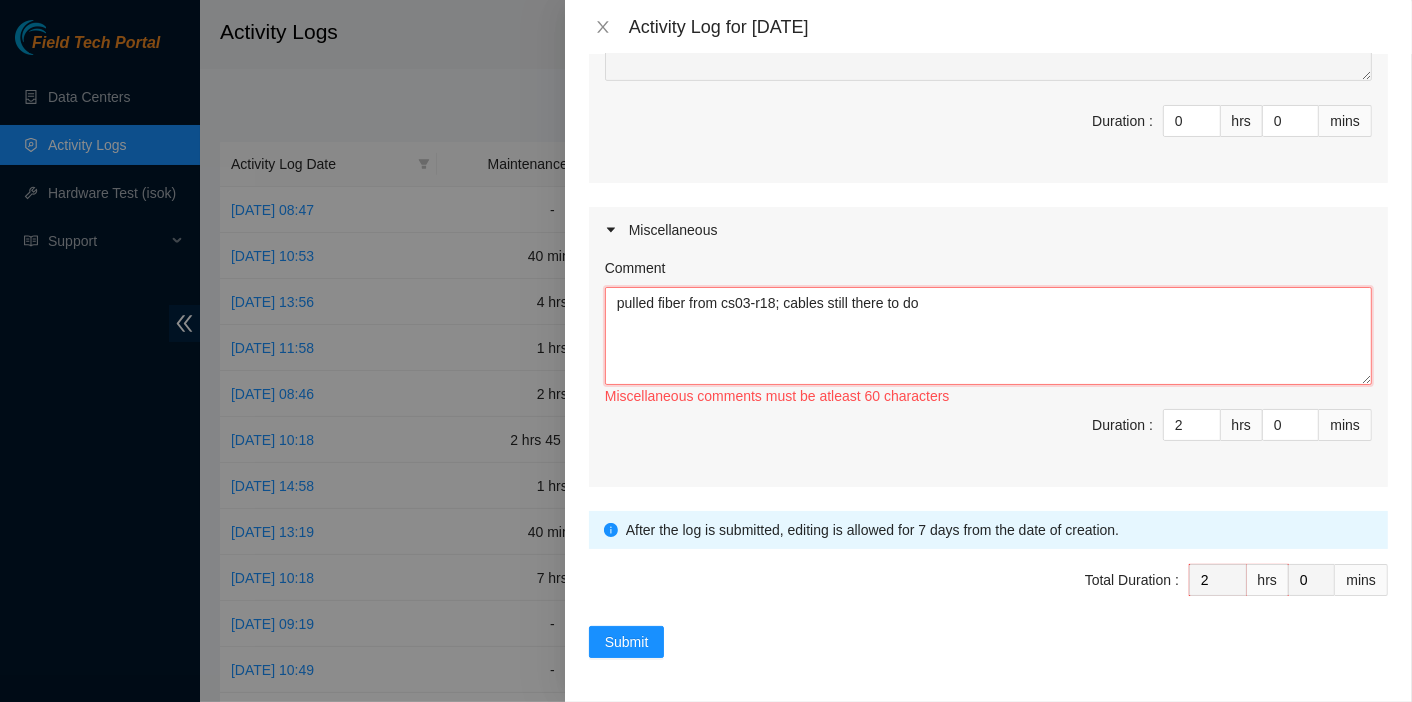 click on "pulled fiber from cs03-r18; cables still there to do" at bounding box center [988, 336] 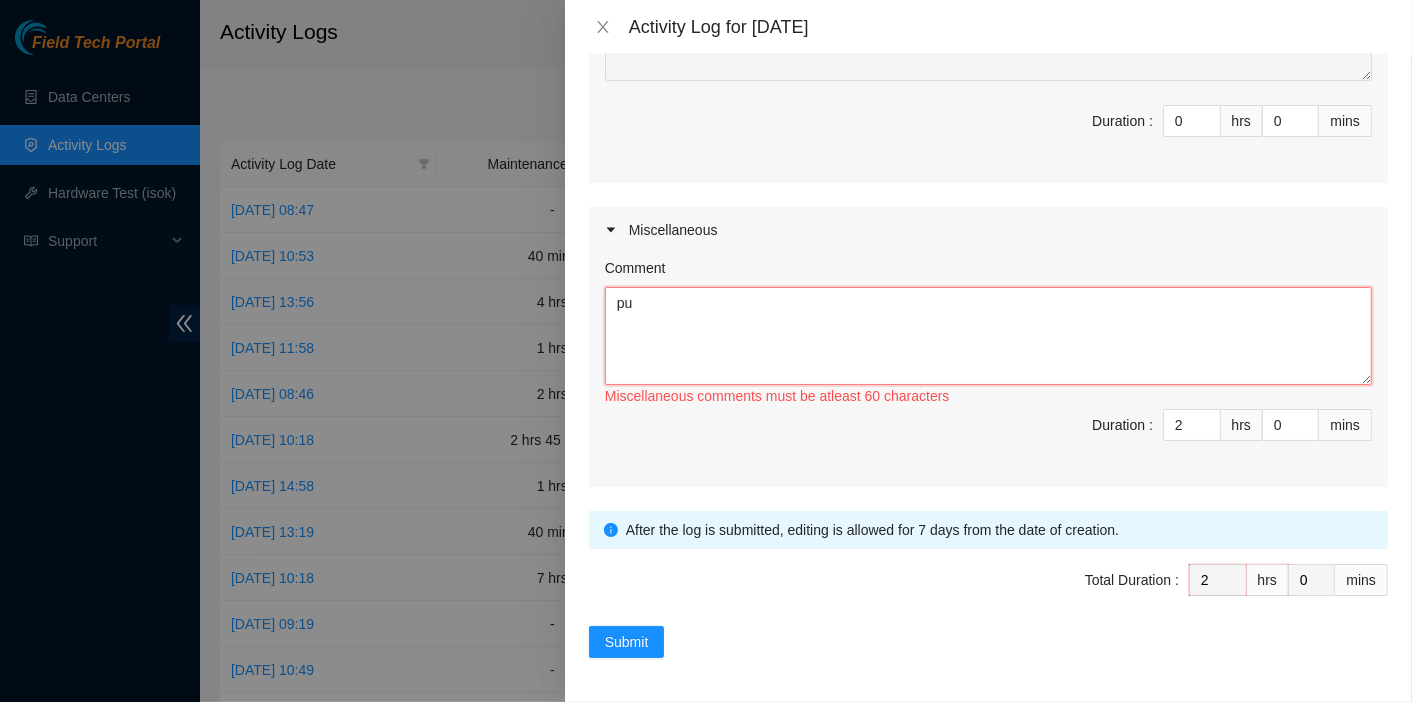 type on "p" 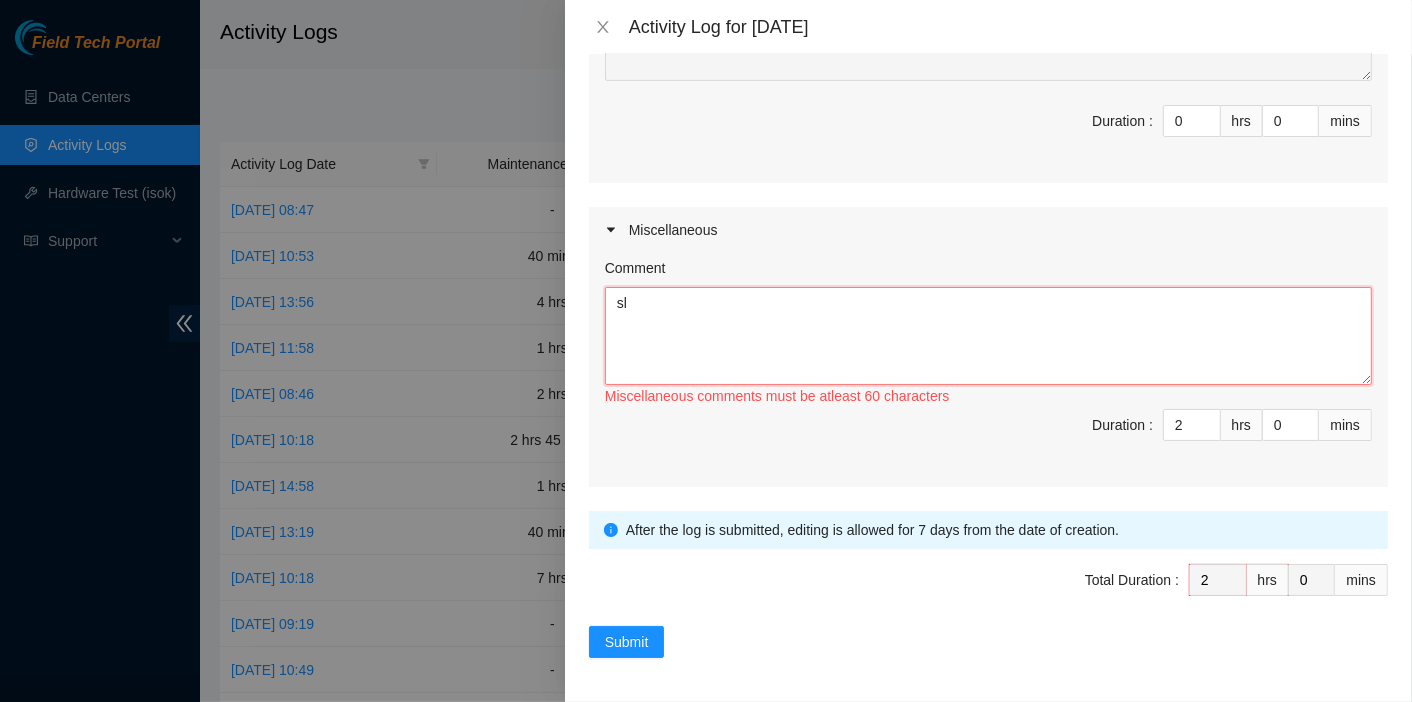 type on "s" 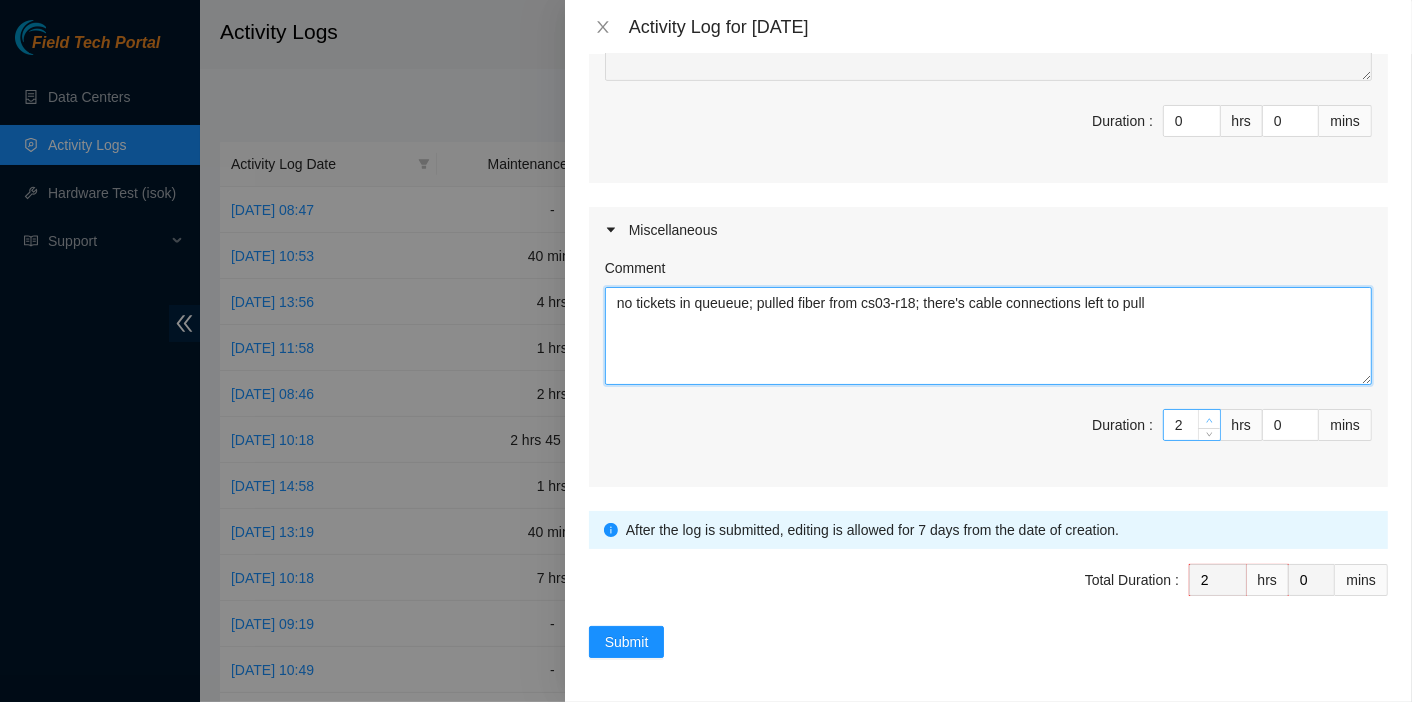 type on "no tickets in queueue; pulled fiber from cs03-r18; there's cable connections left to pull" 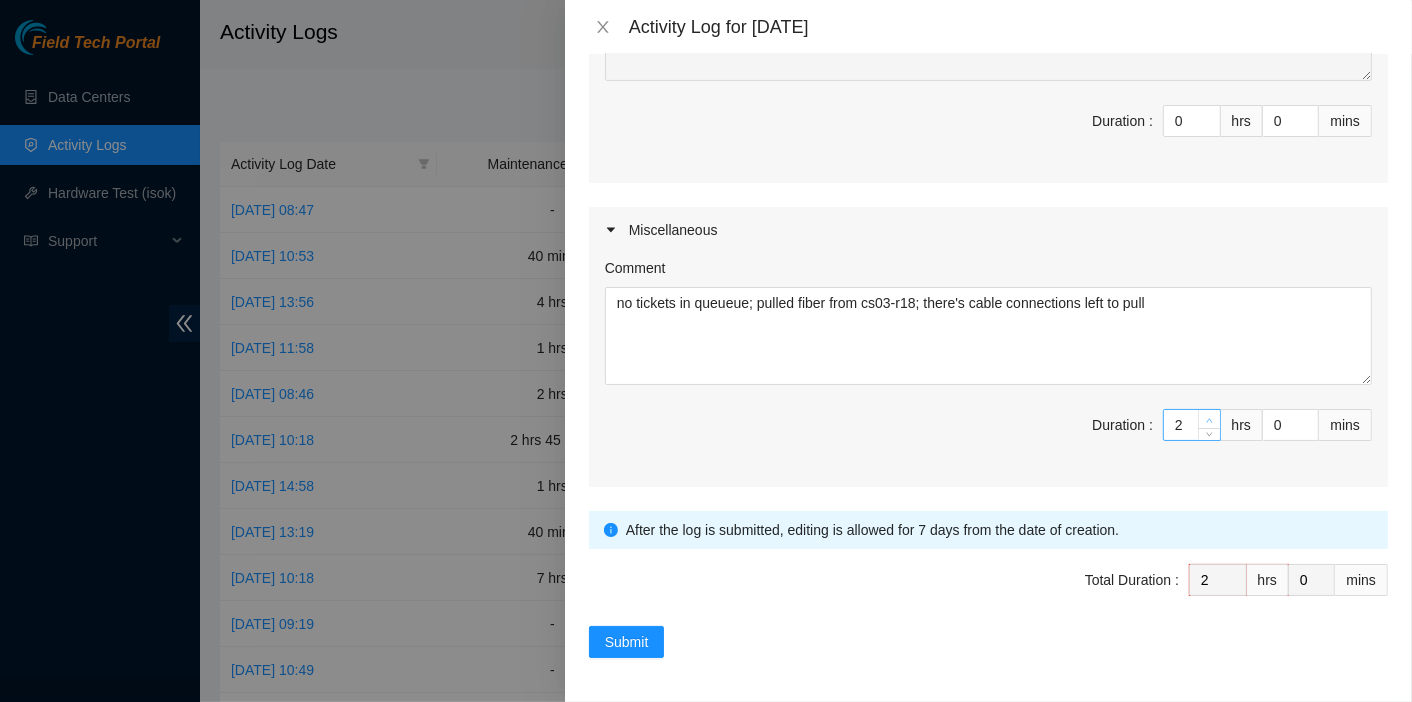 type on "3" 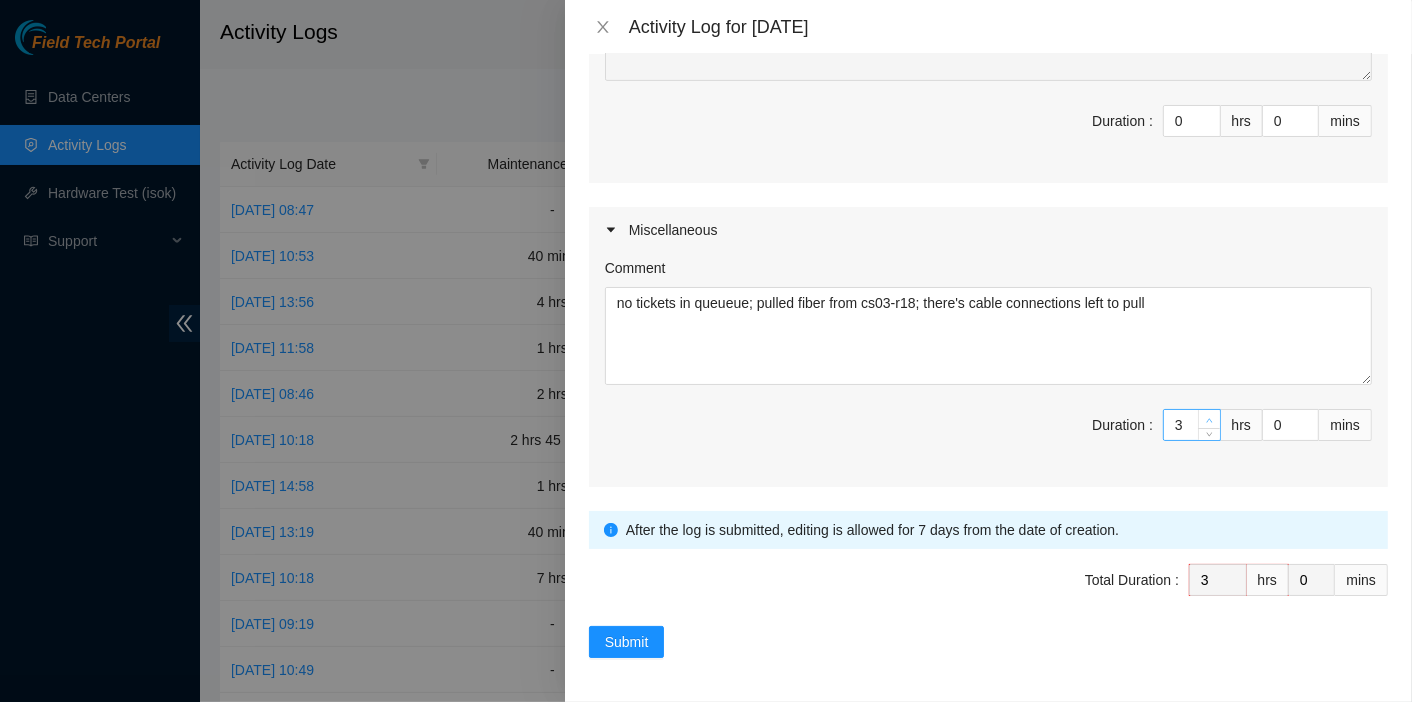 click at bounding box center (1209, 419) 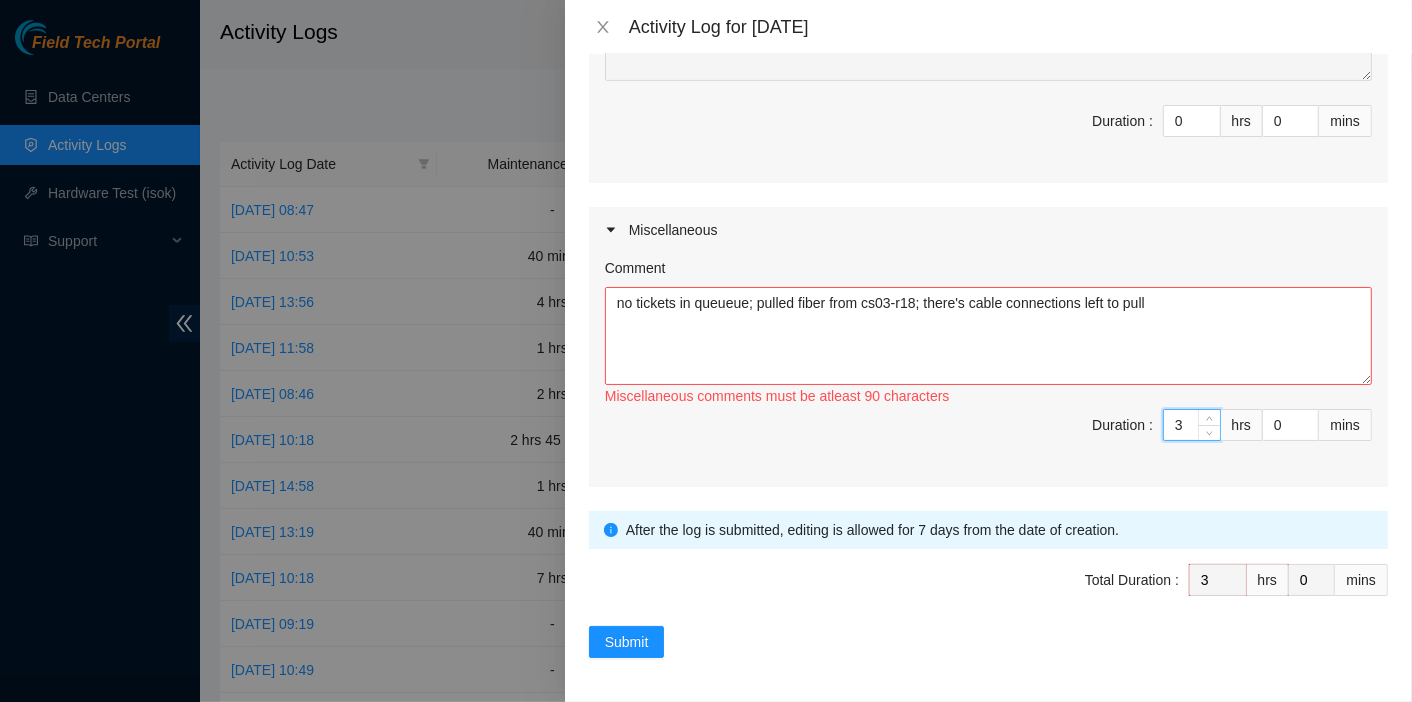 type 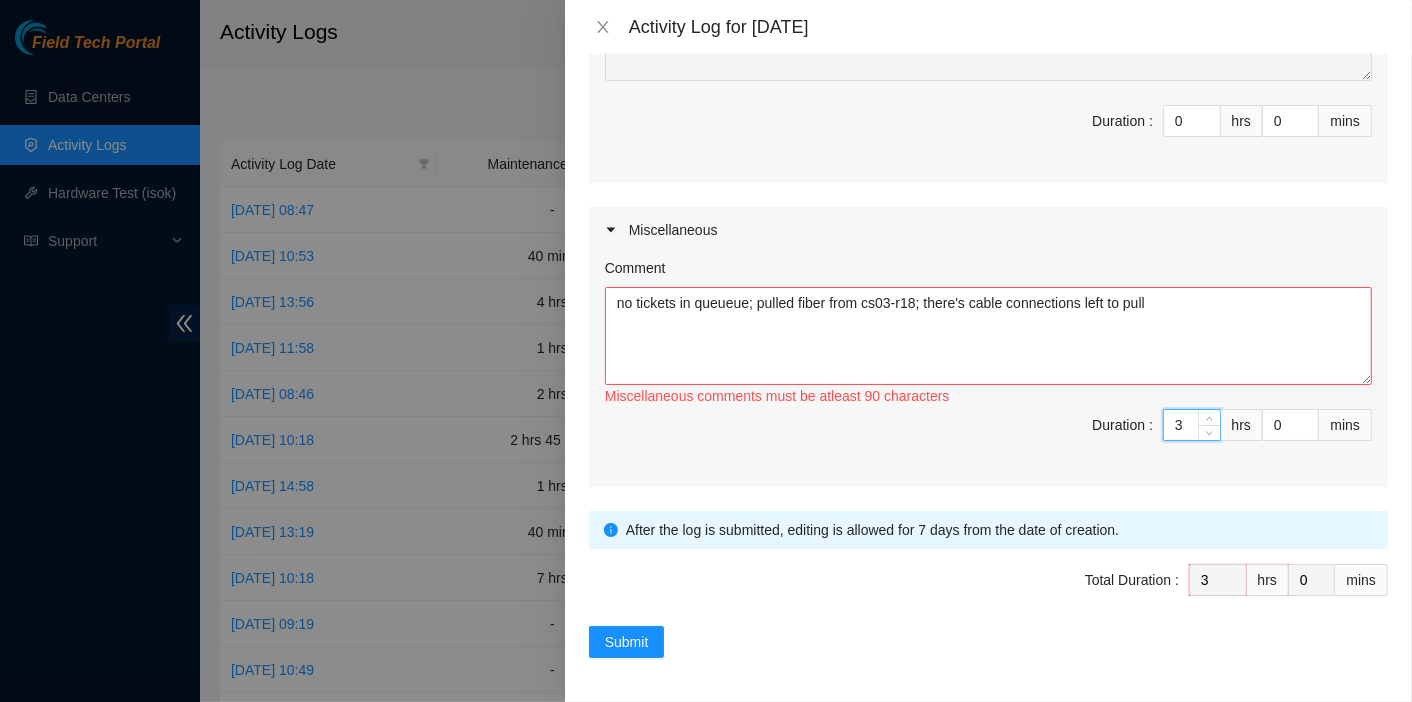 type on "0" 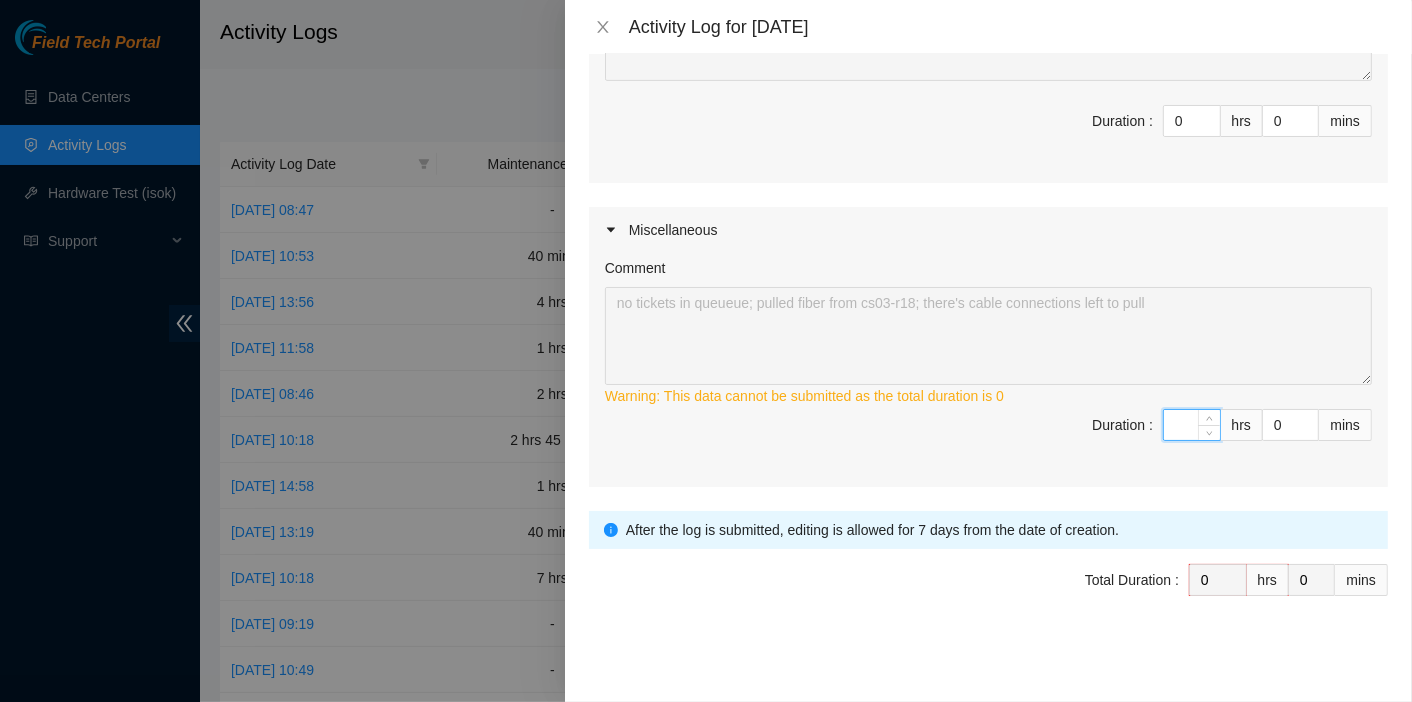 type on "8" 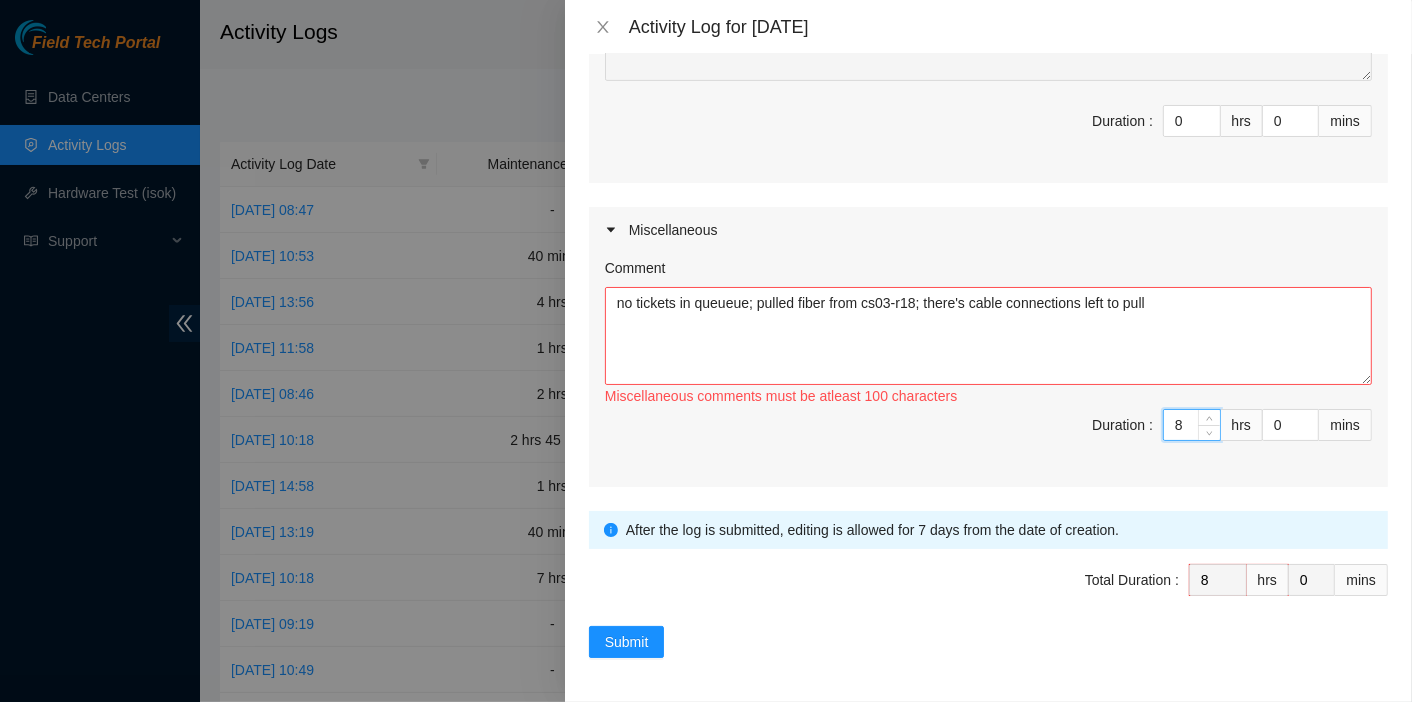 type 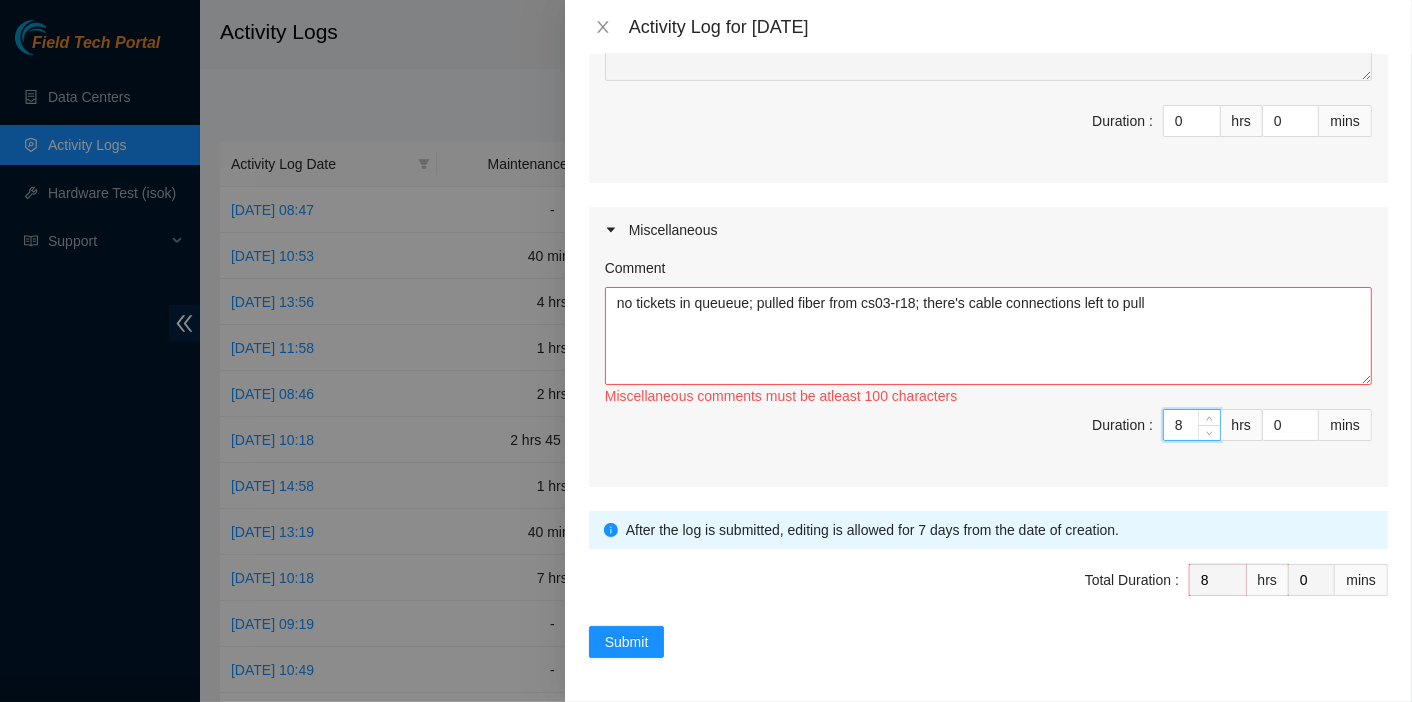 type on "0" 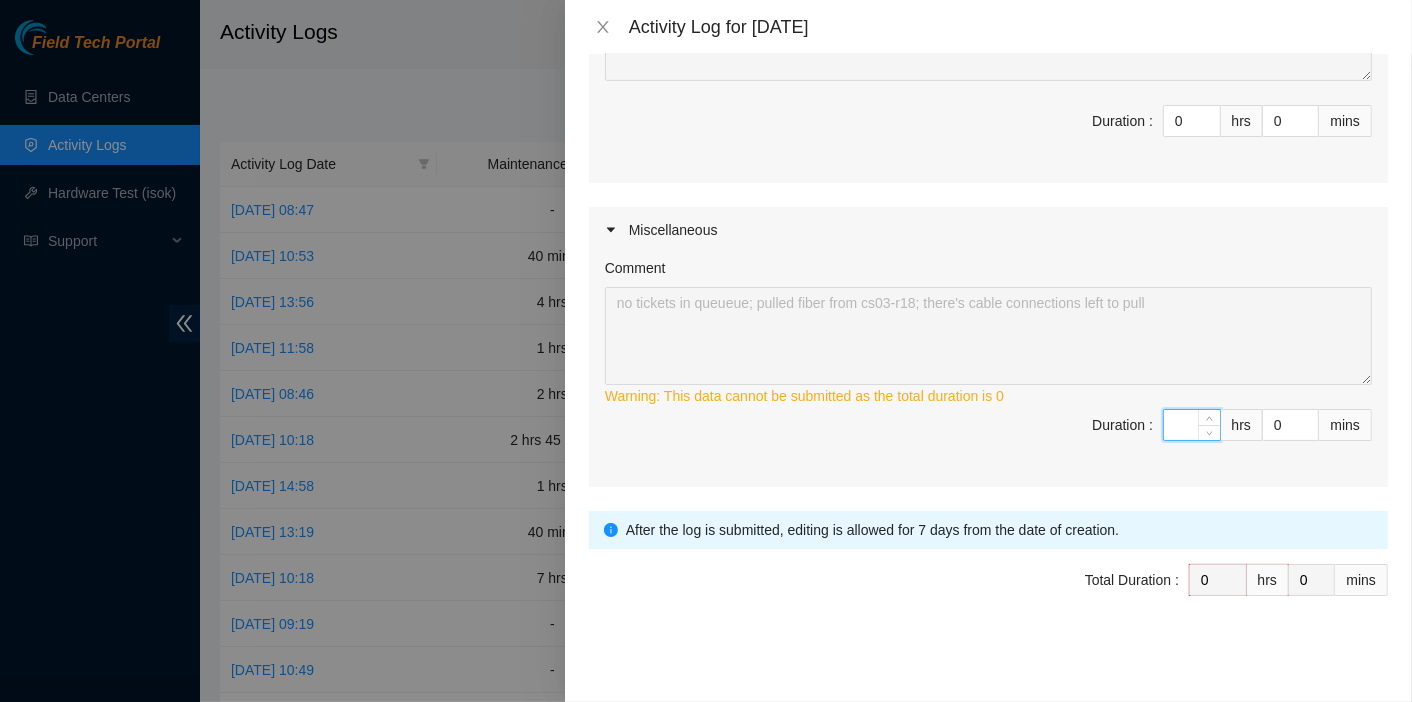 type on "2" 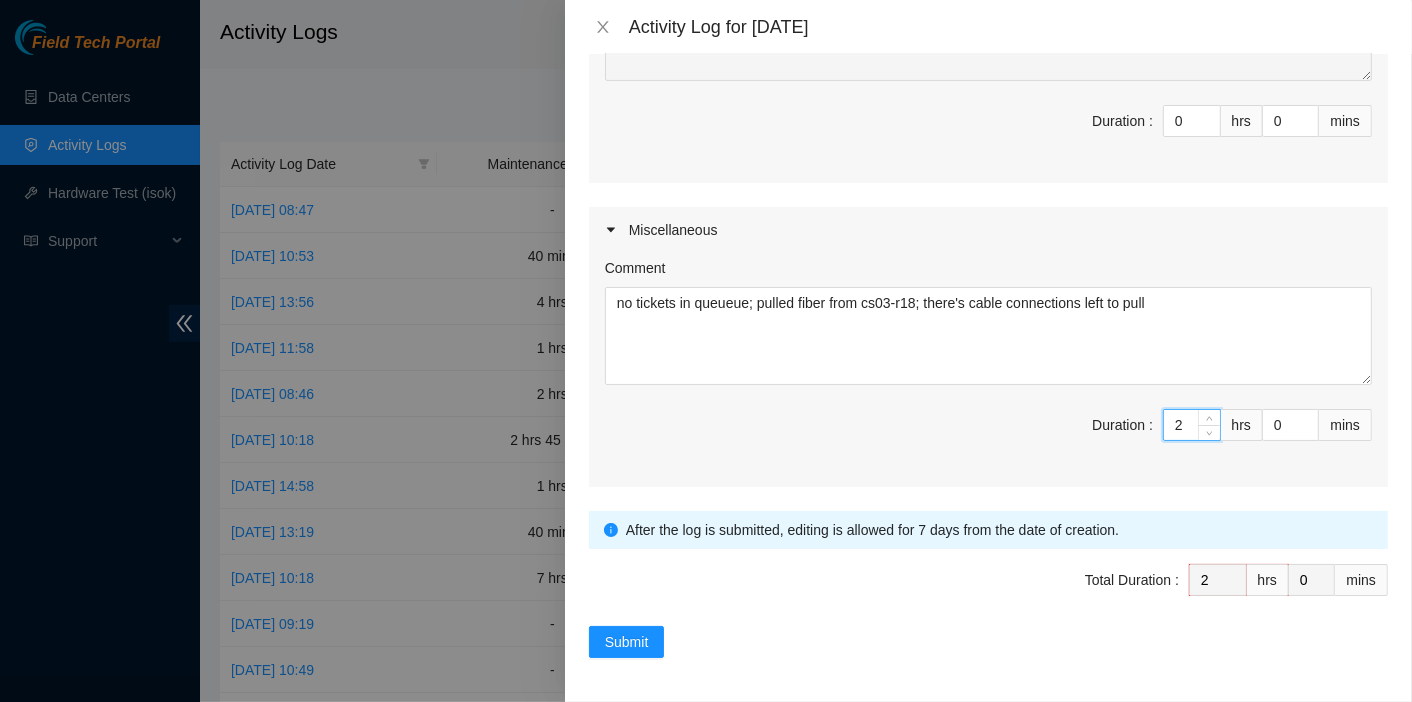 type on "2" 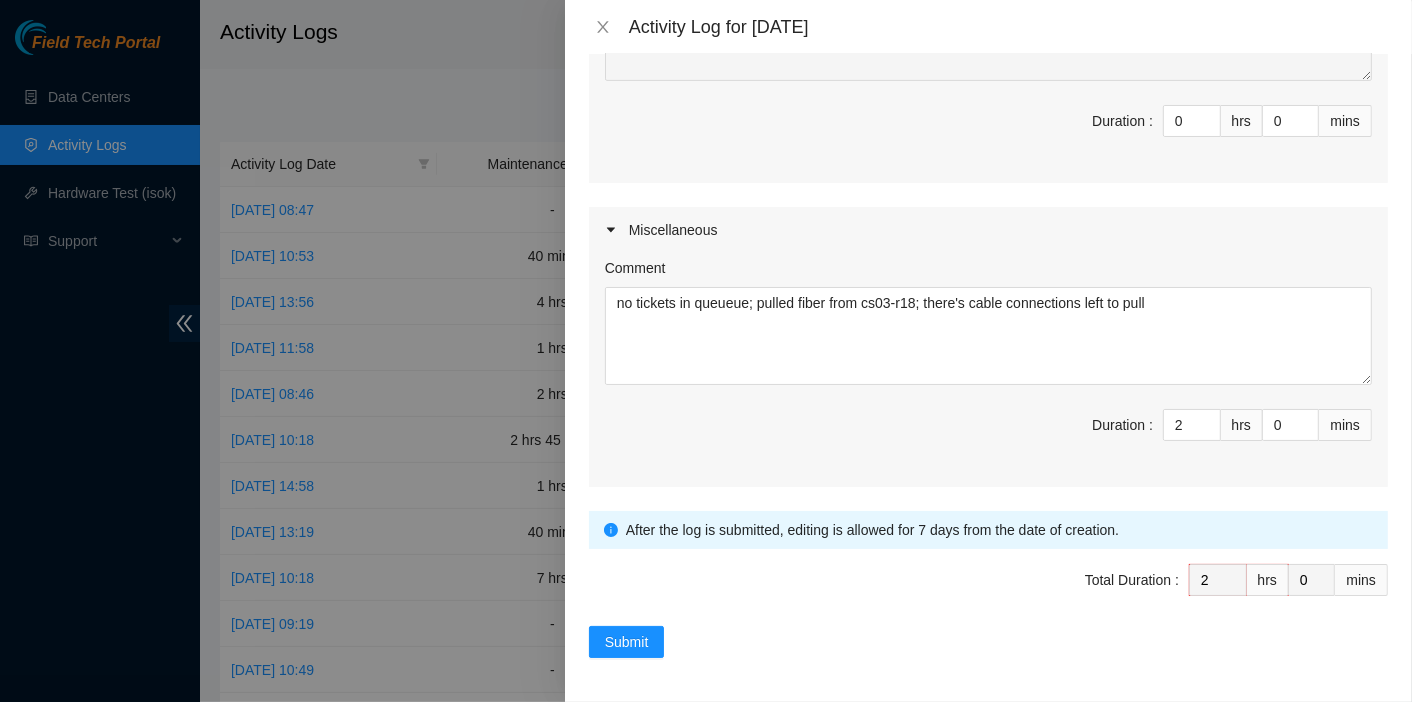 click on "Duration : 2 hrs 0 mins" at bounding box center [988, 437] 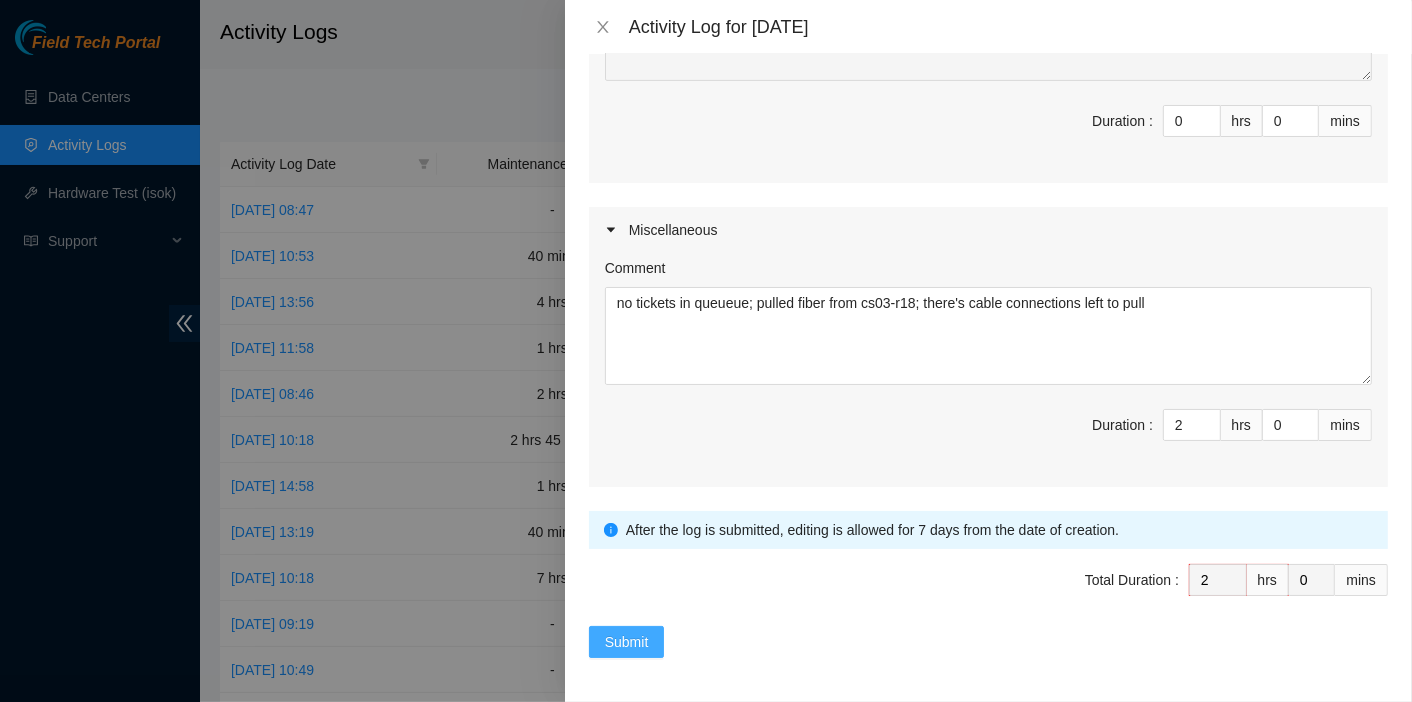 click on "Submit" at bounding box center [627, 642] 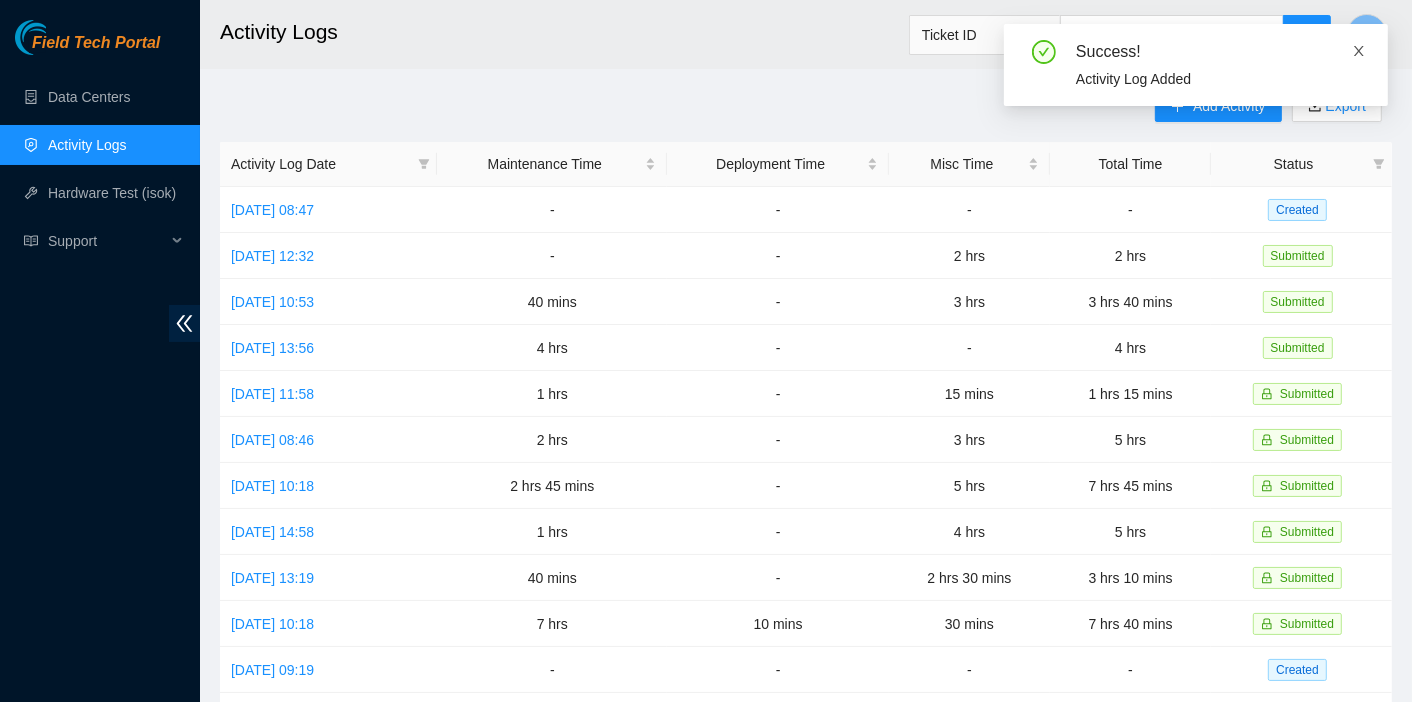 click 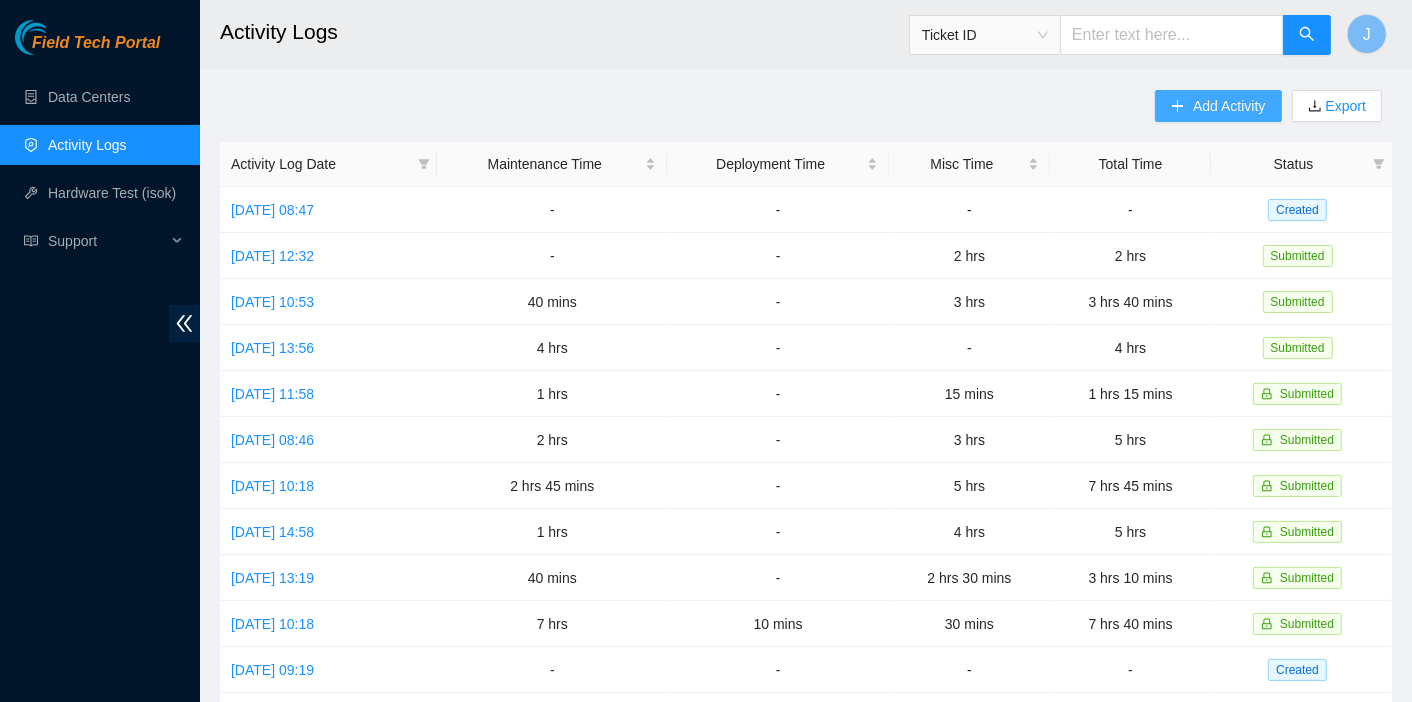 click on "Add Activity" at bounding box center (1229, 106) 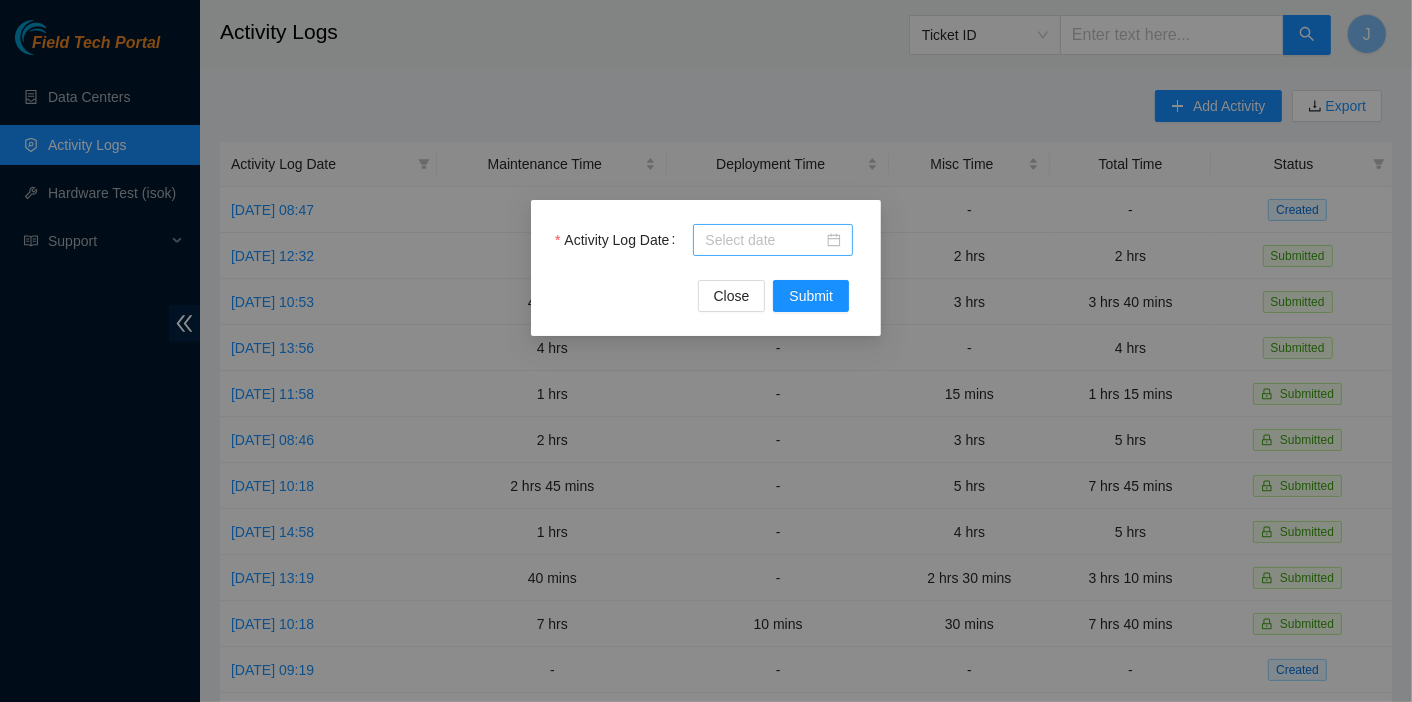 click at bounding box center [773, 240] 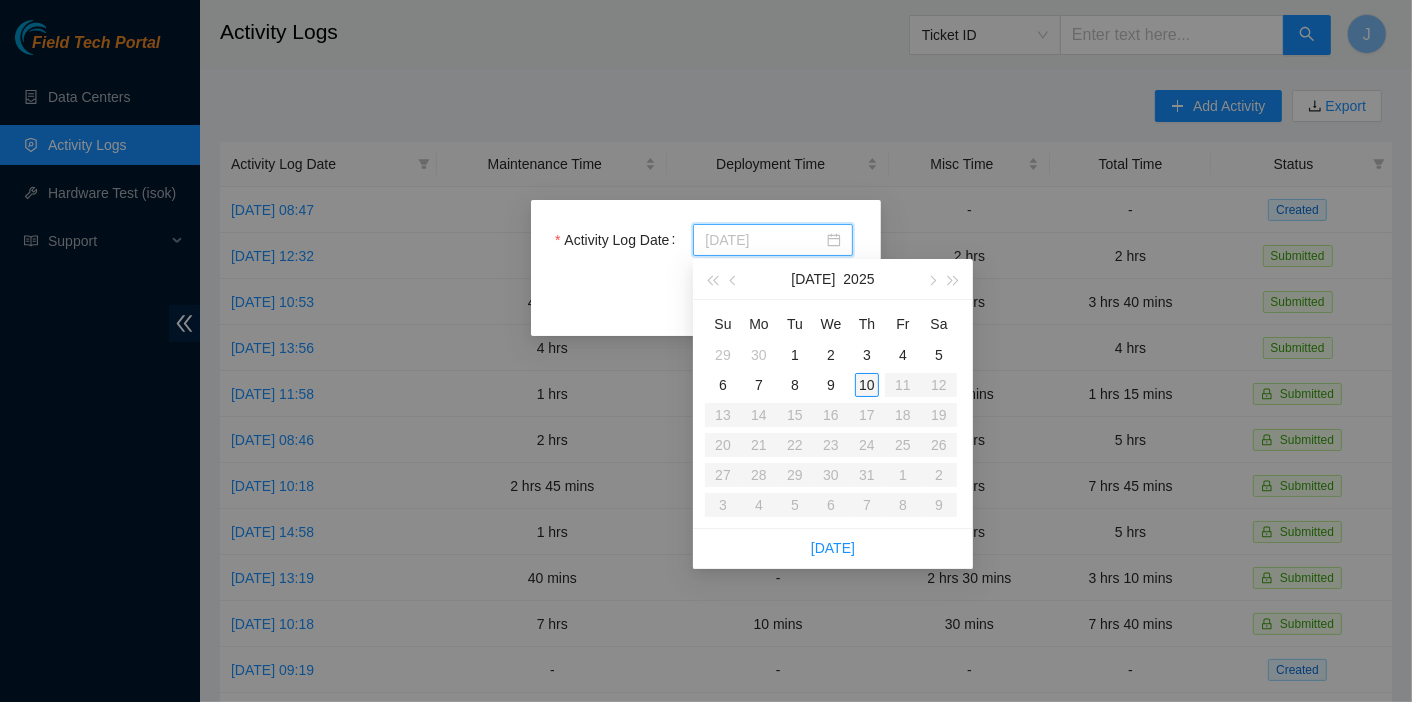type on "2025-07-10" 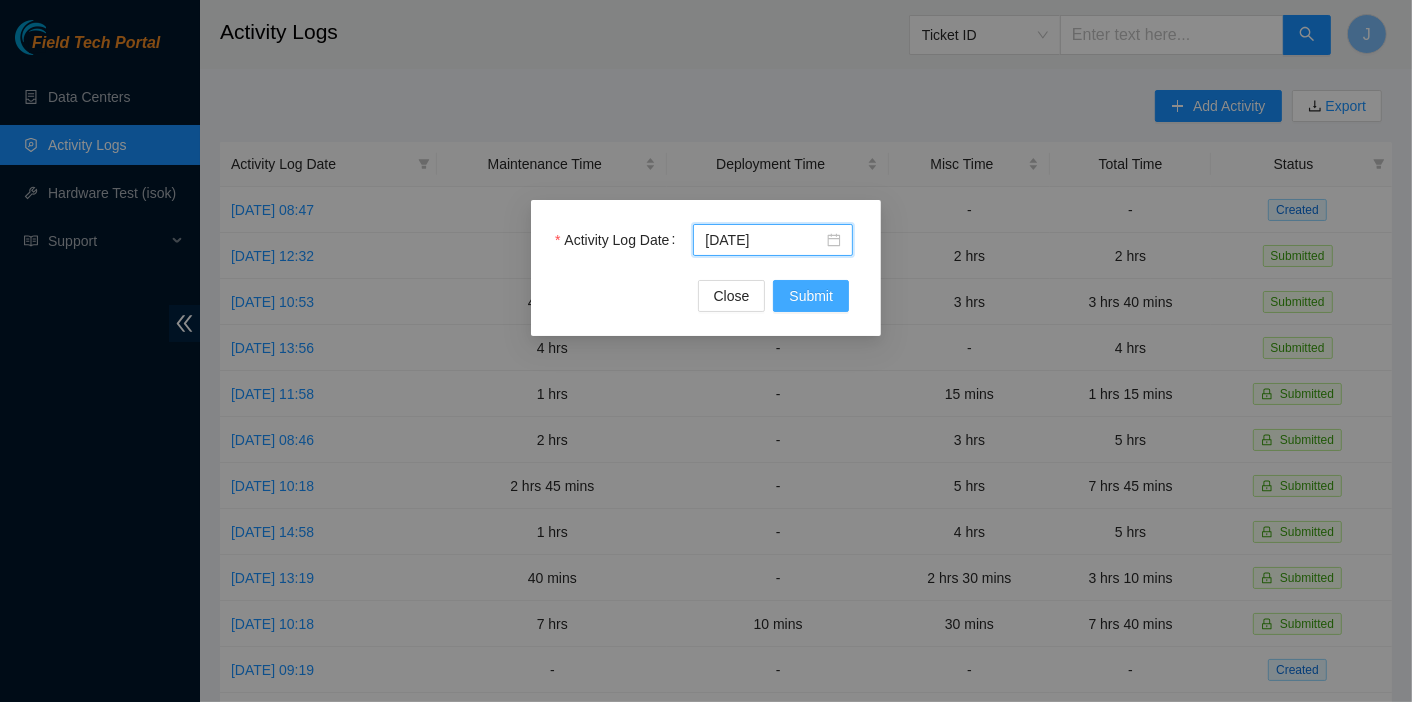 click on "Submit" at bounding box center [811, 296] 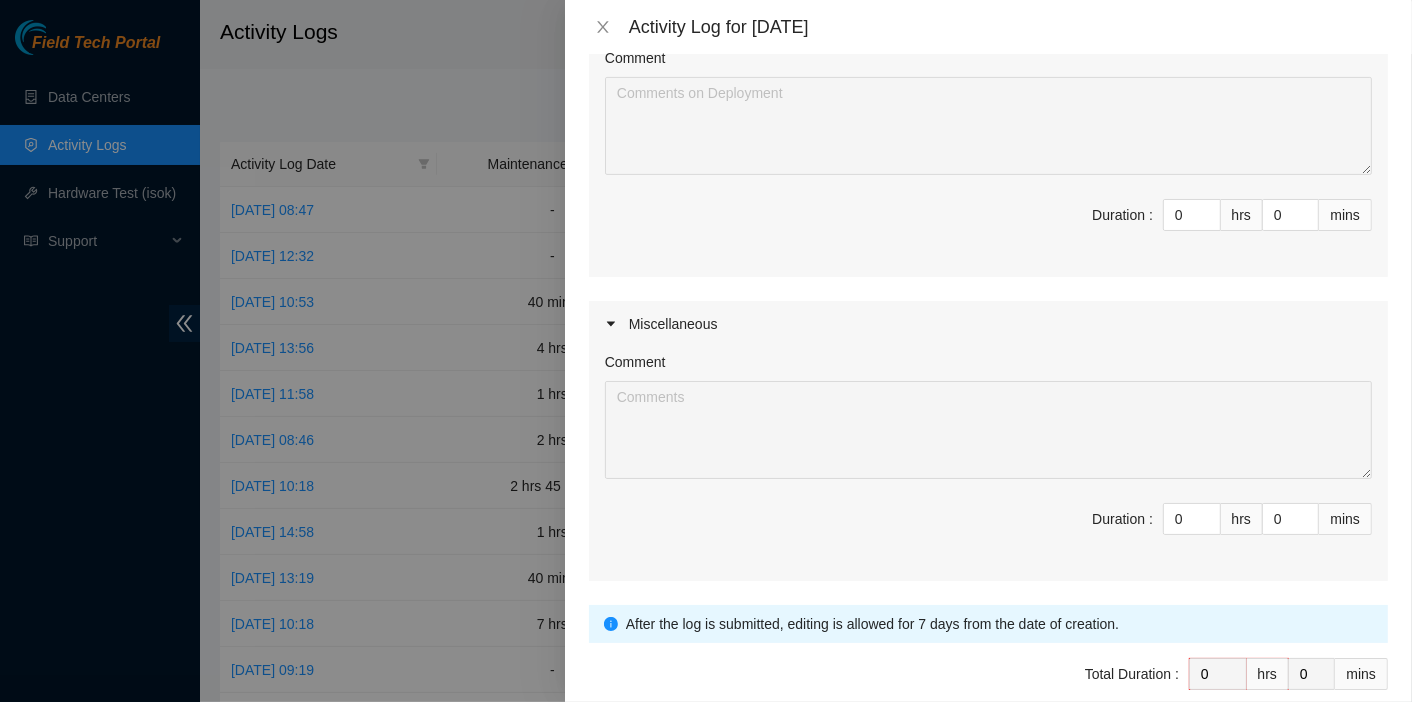 scroll, scrollTop: 548, scrollLeft: 0, axis: vertical 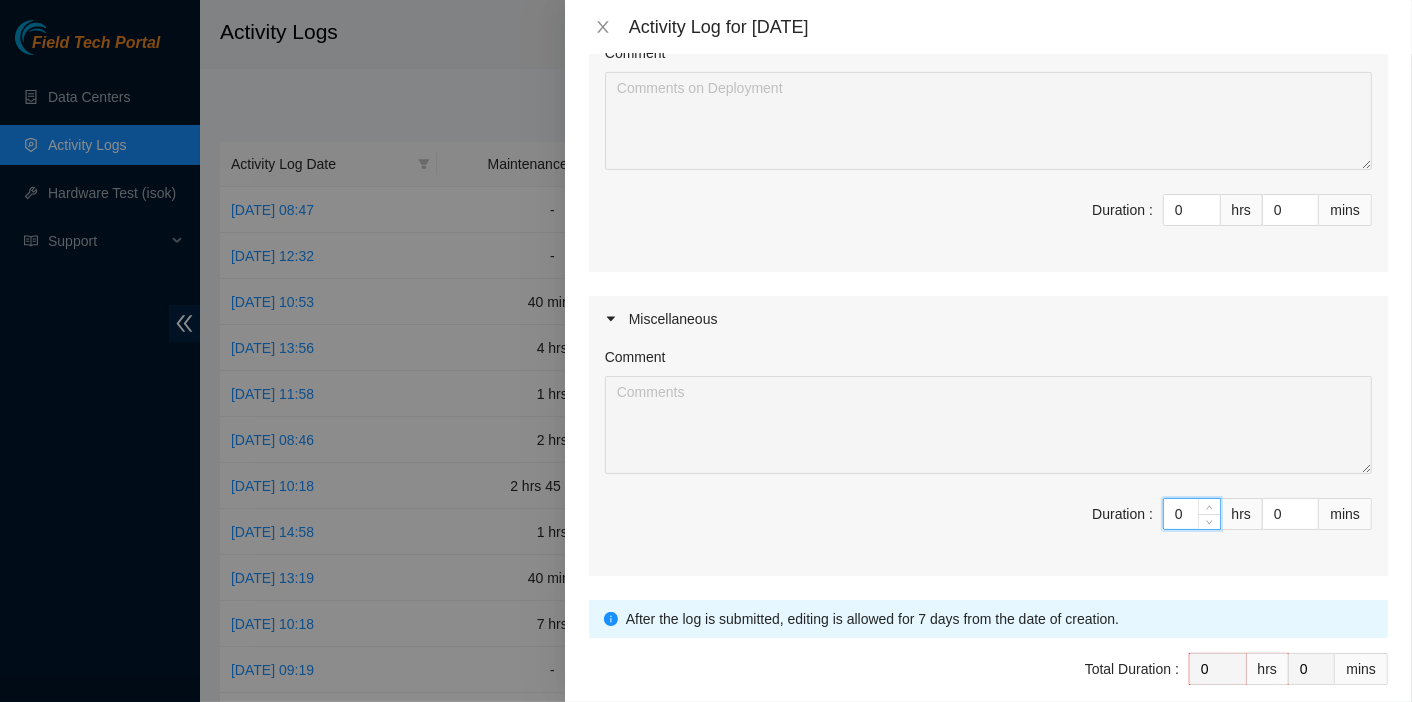 click on "0" at bounding box center (1192, 514) 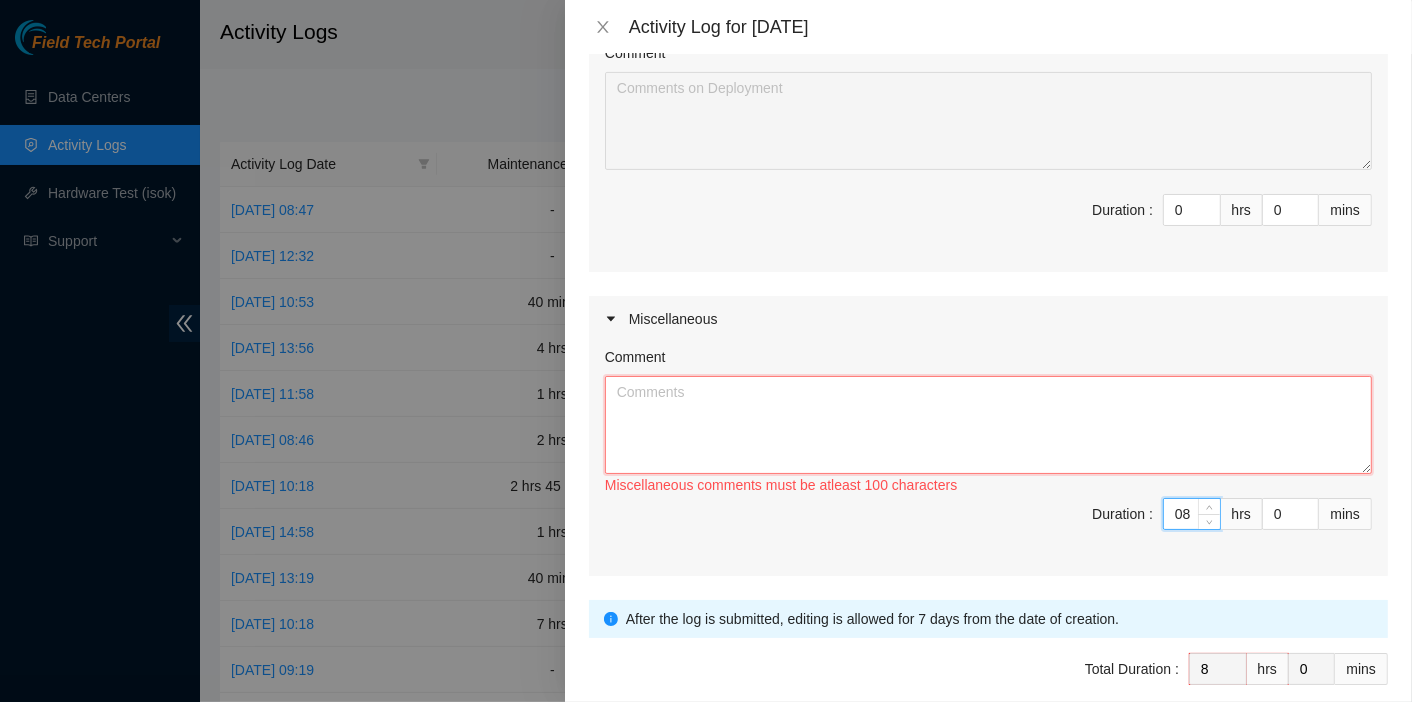 type on "8" 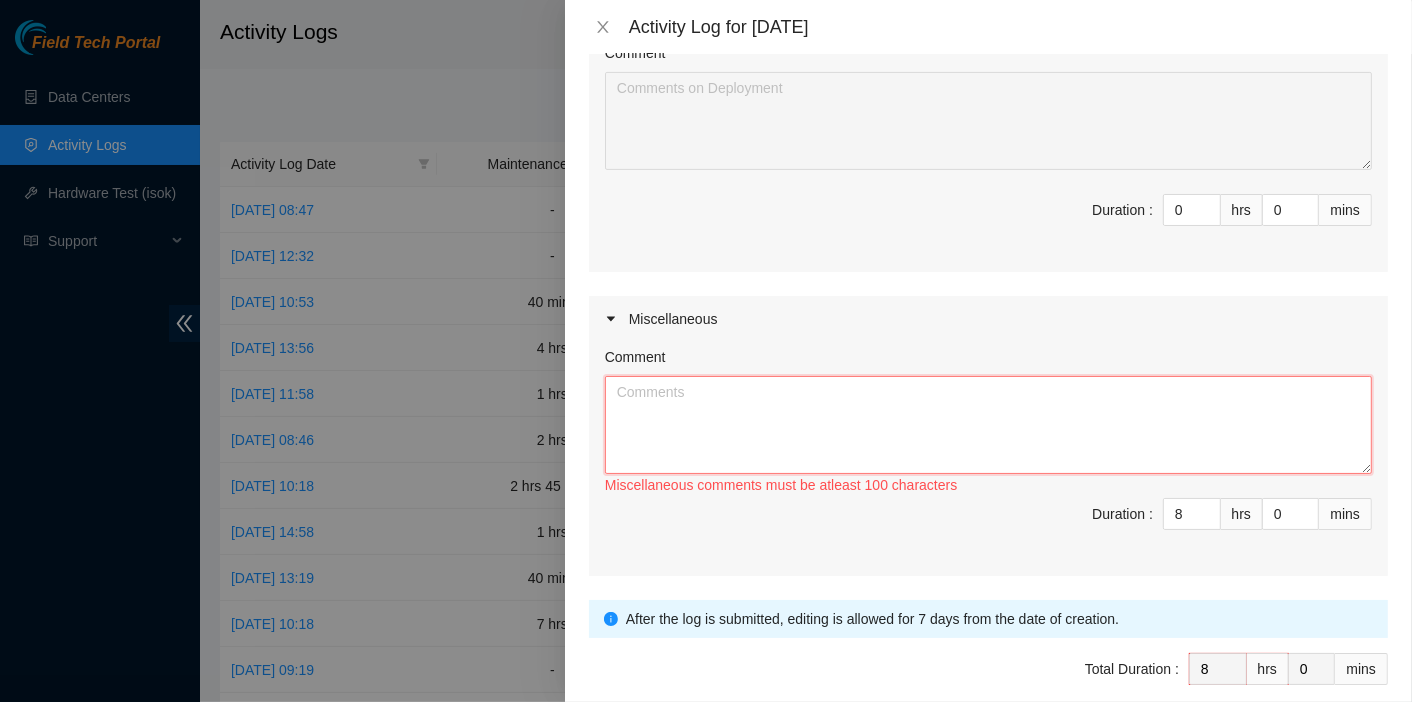 click on "Comment" at bounding box center (988, 425) 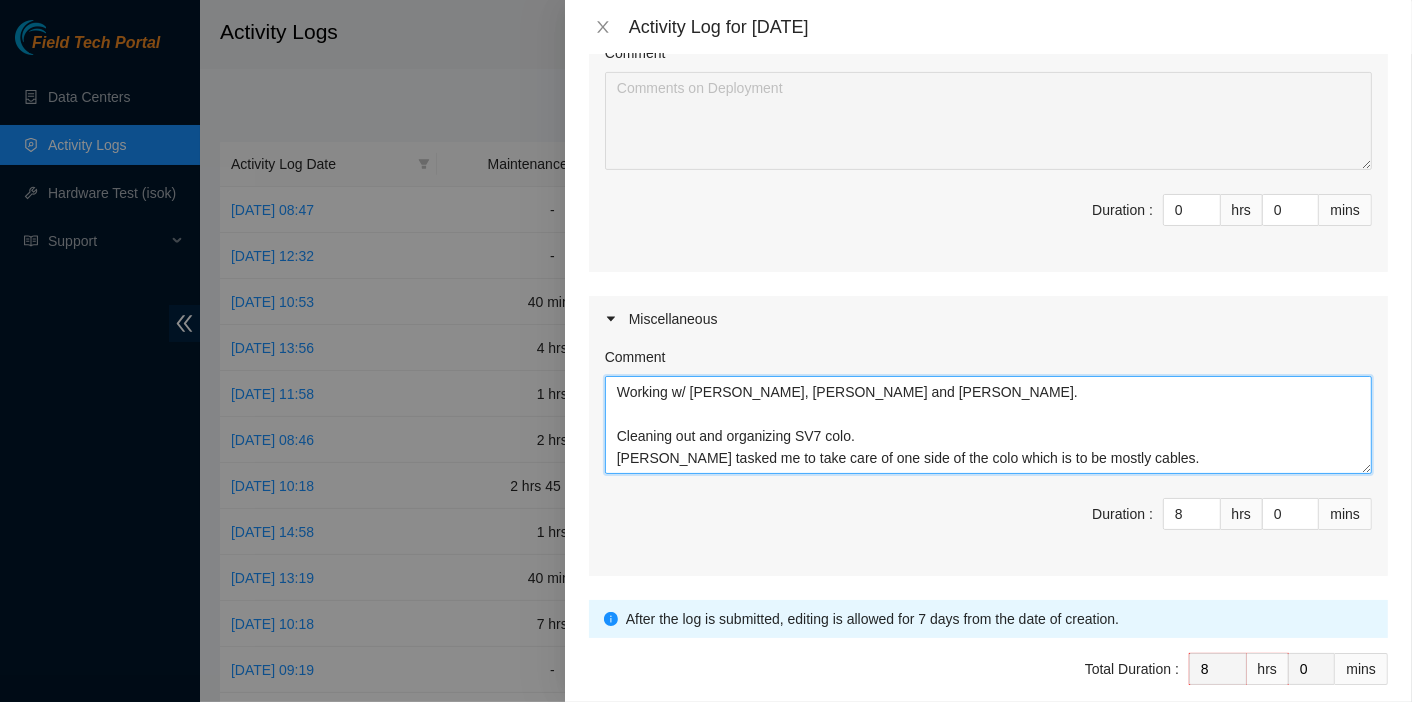 scroll, scrollTop: 15, scrollLeft: 0, axis: vertical 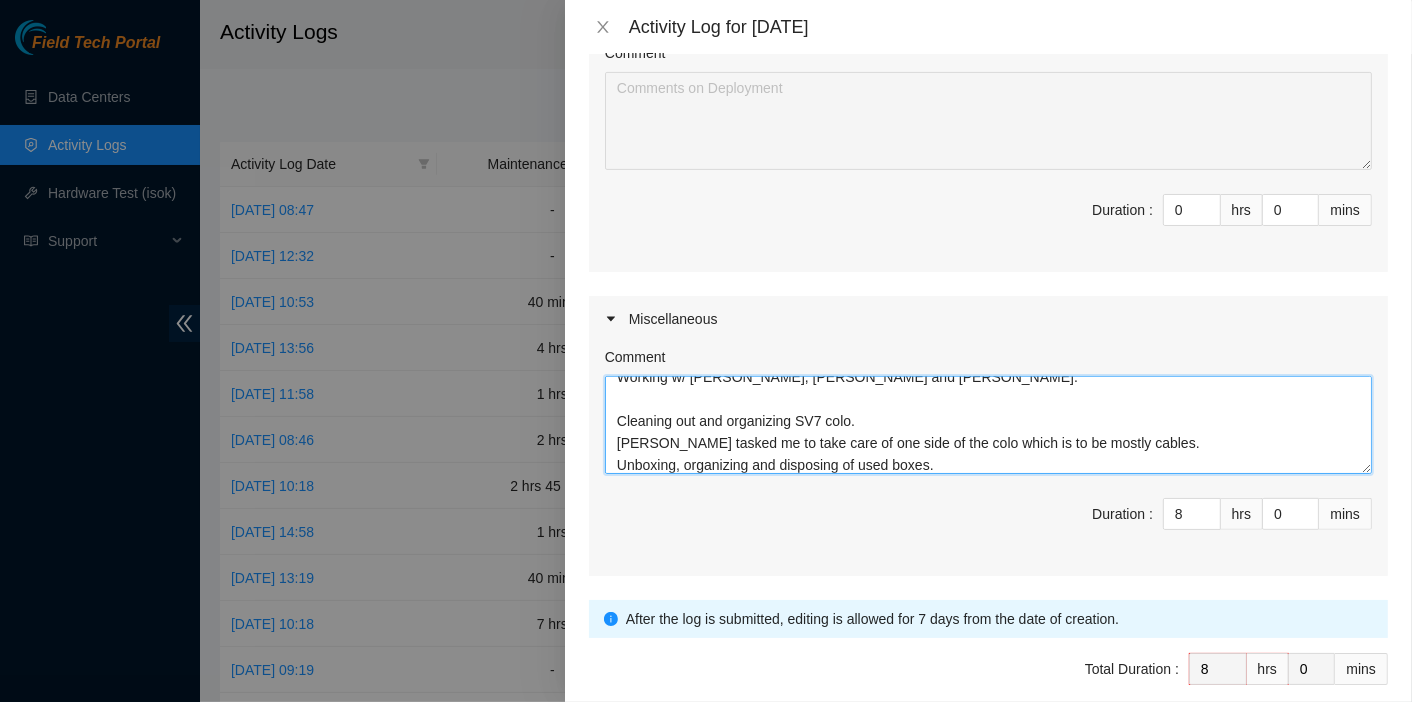 type on "Working w/ Sal, Hector and Paulina.
Cleaning out and organizing SV7 colo.
Sal tasked me to take care of one side of the colo which is to be mostly cables.
Unboxing, organizing and disposing of used boxes." 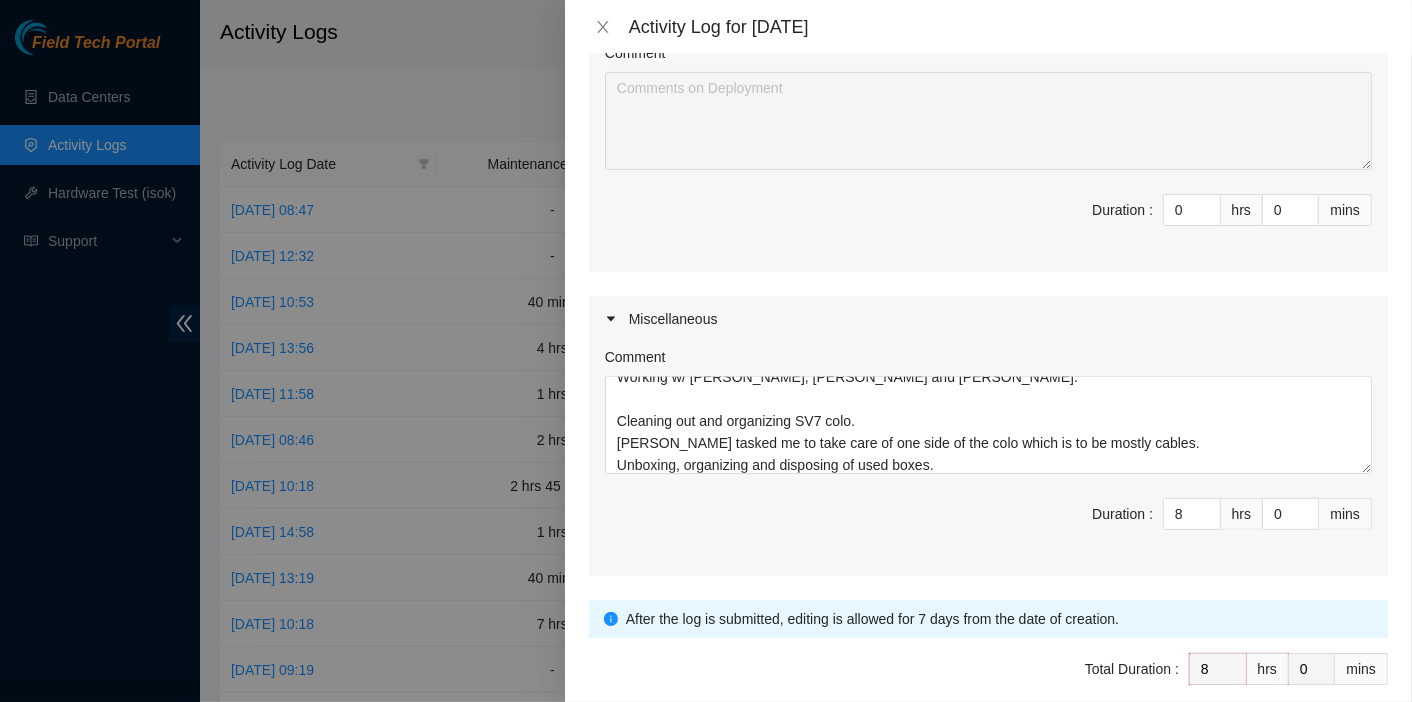 click on "Miscellaneous" at bounding box center (988, 319) 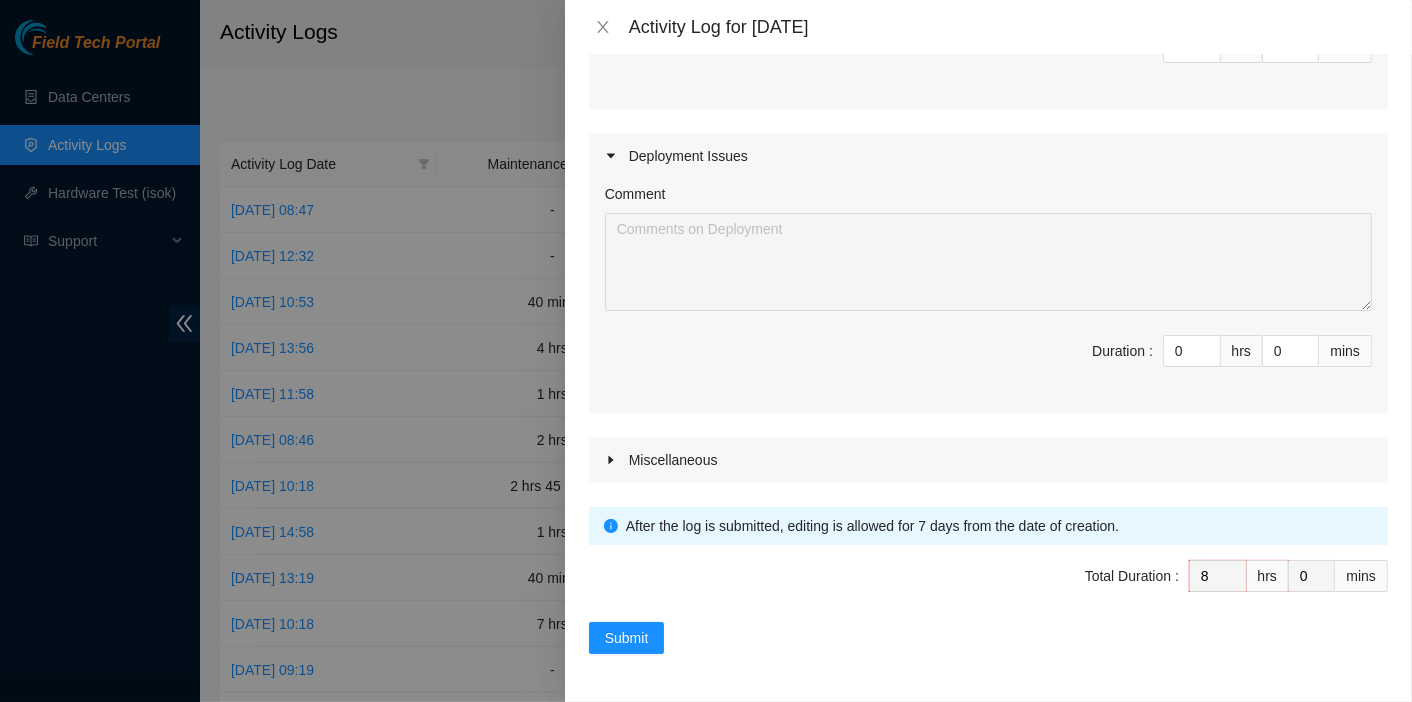scroll, scrollTop: 404, scrollLeft: 0, axis: vertical 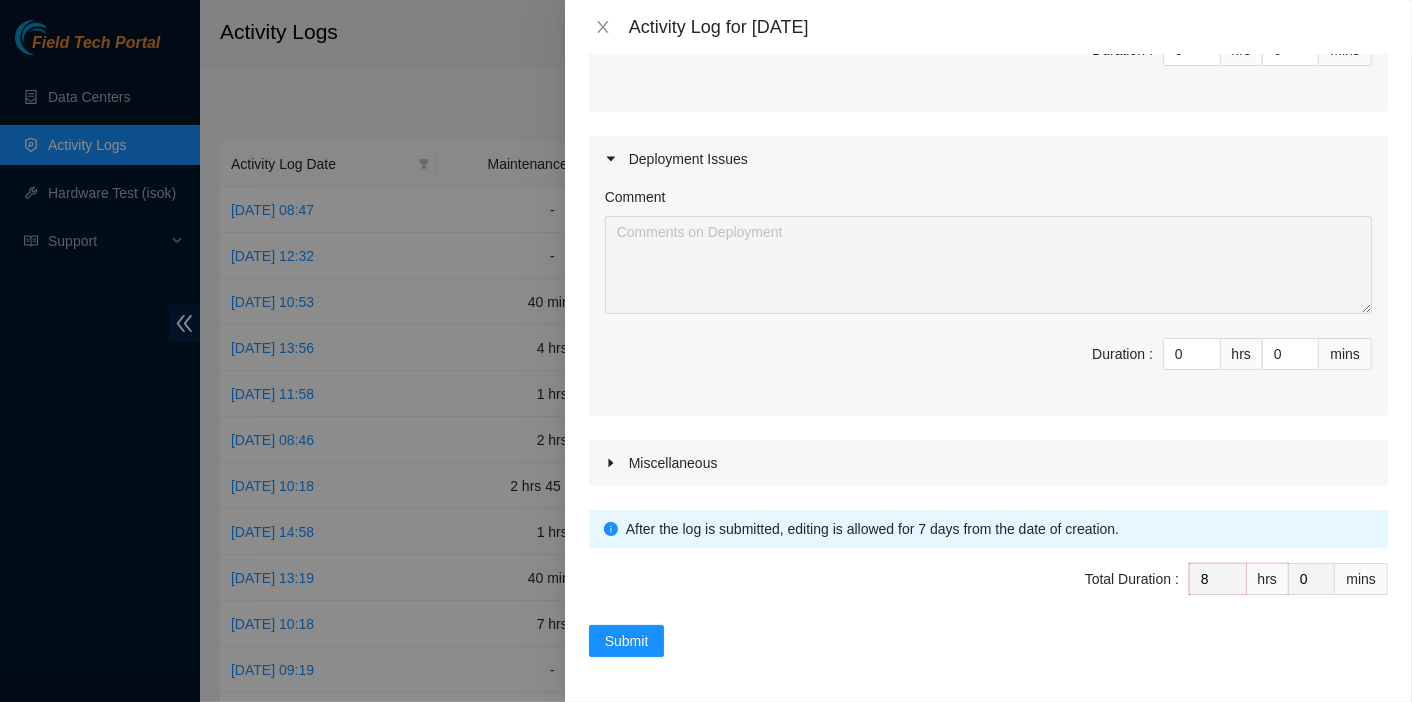 click on "Miscellaneous" at bounding box center [988, 463] 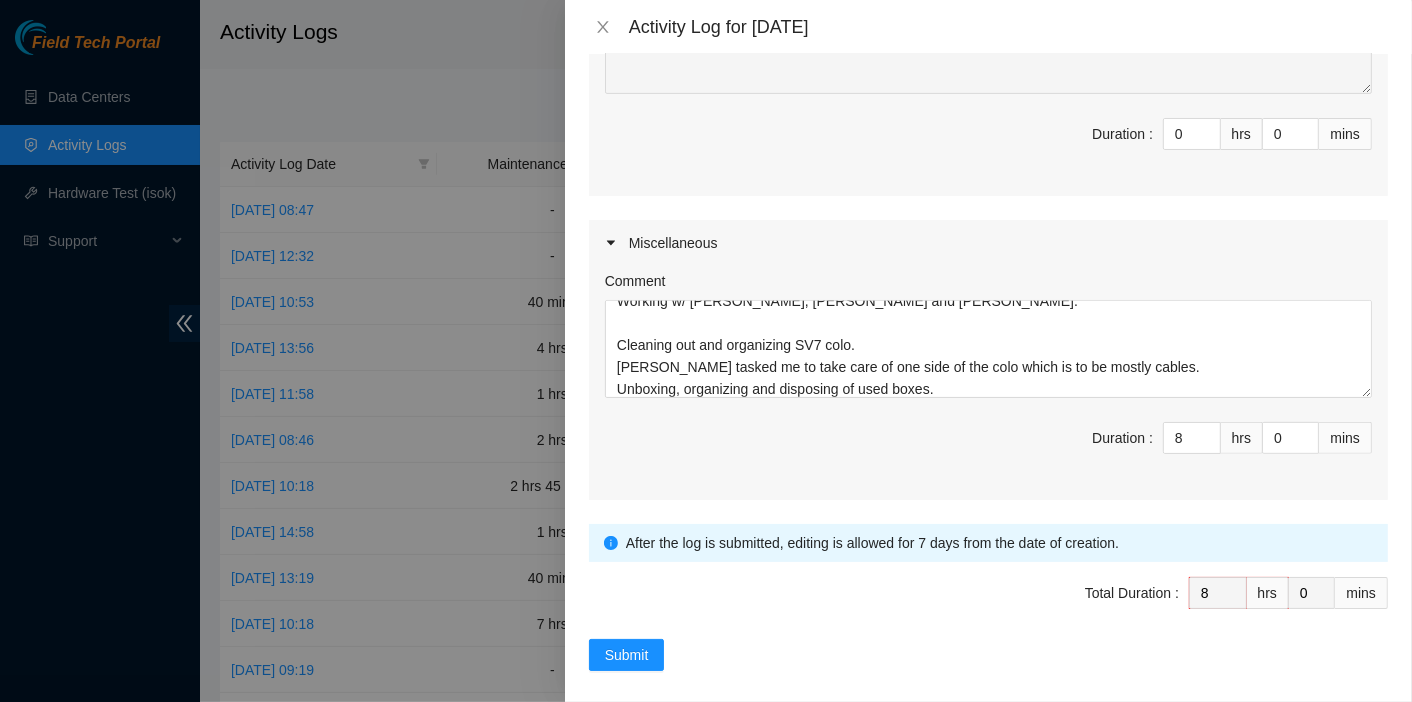 scroll, scrollTop: 637, scrollLeft: 0, axis: vertical 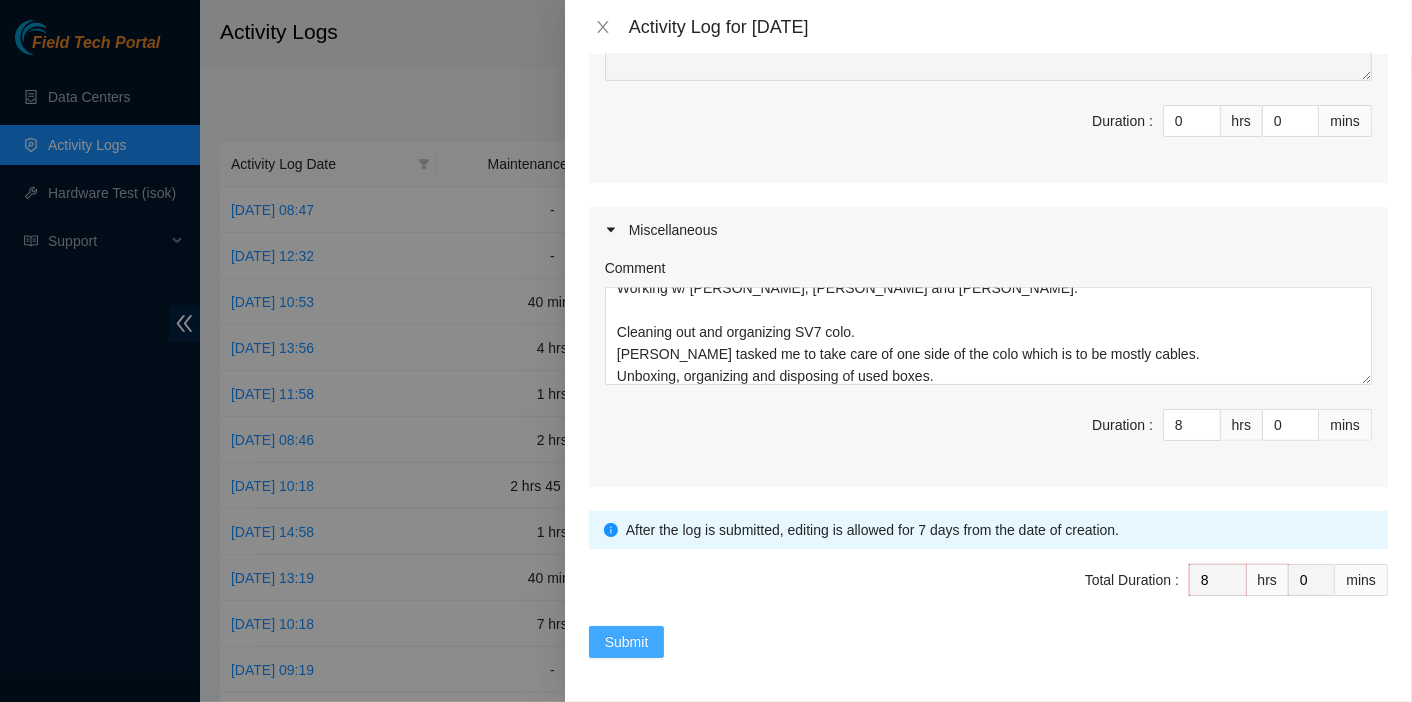 click on "Submit" at bounding box center [627, 642] 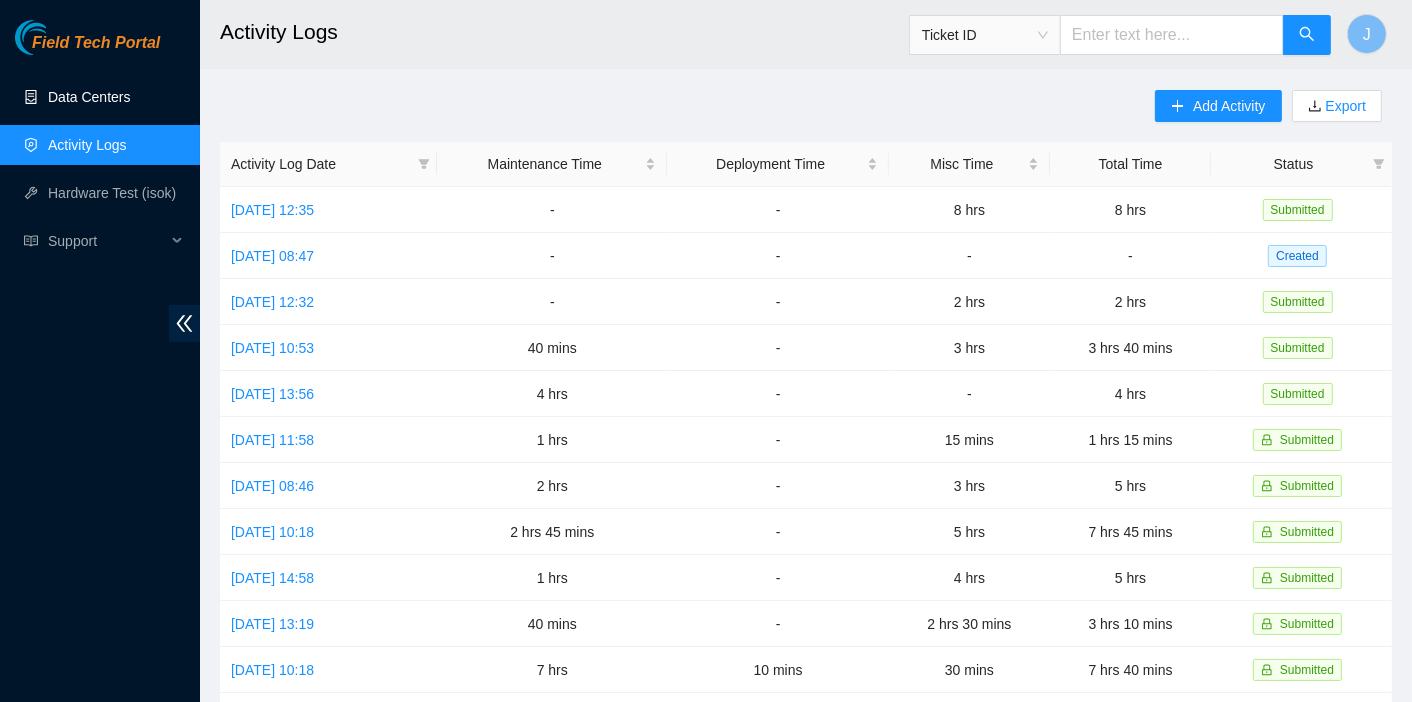 click on "Data Centers" at bounding box center [89, 97] 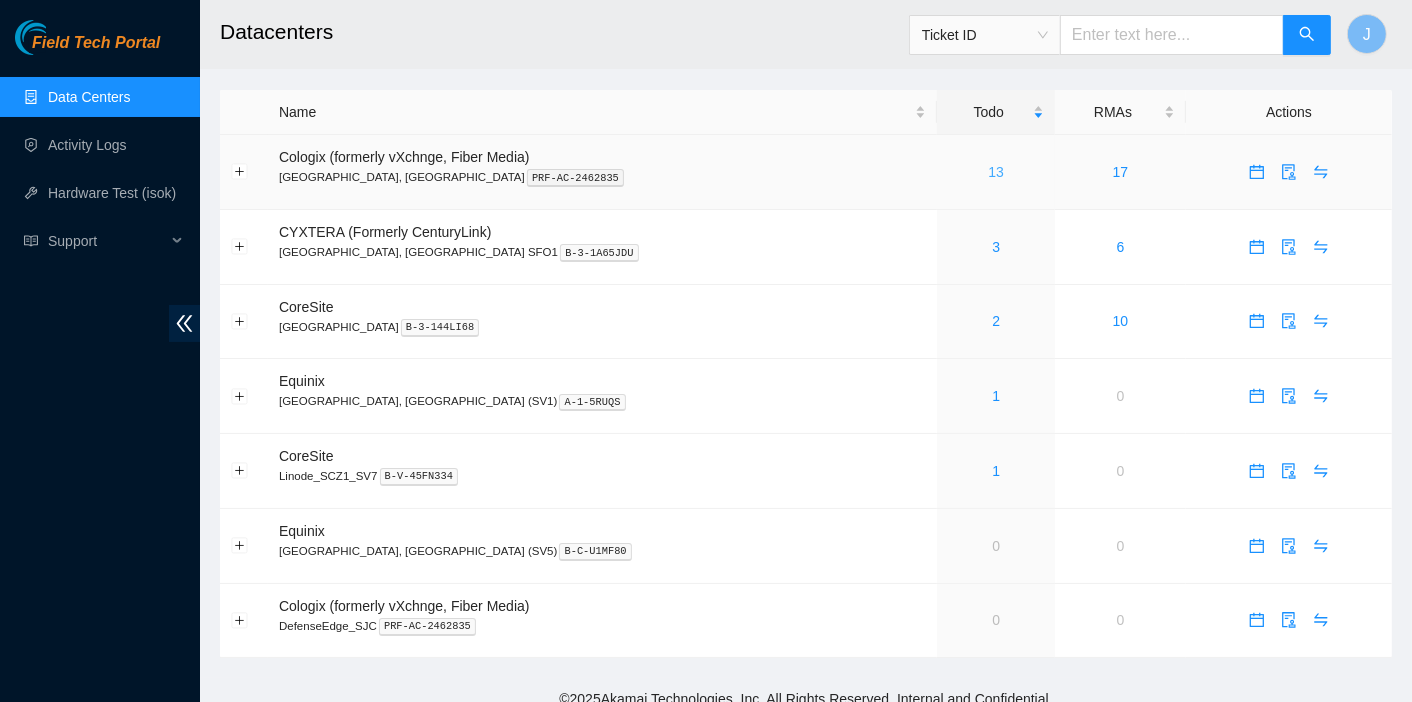 click on "13" at bounding box center [996, 172] 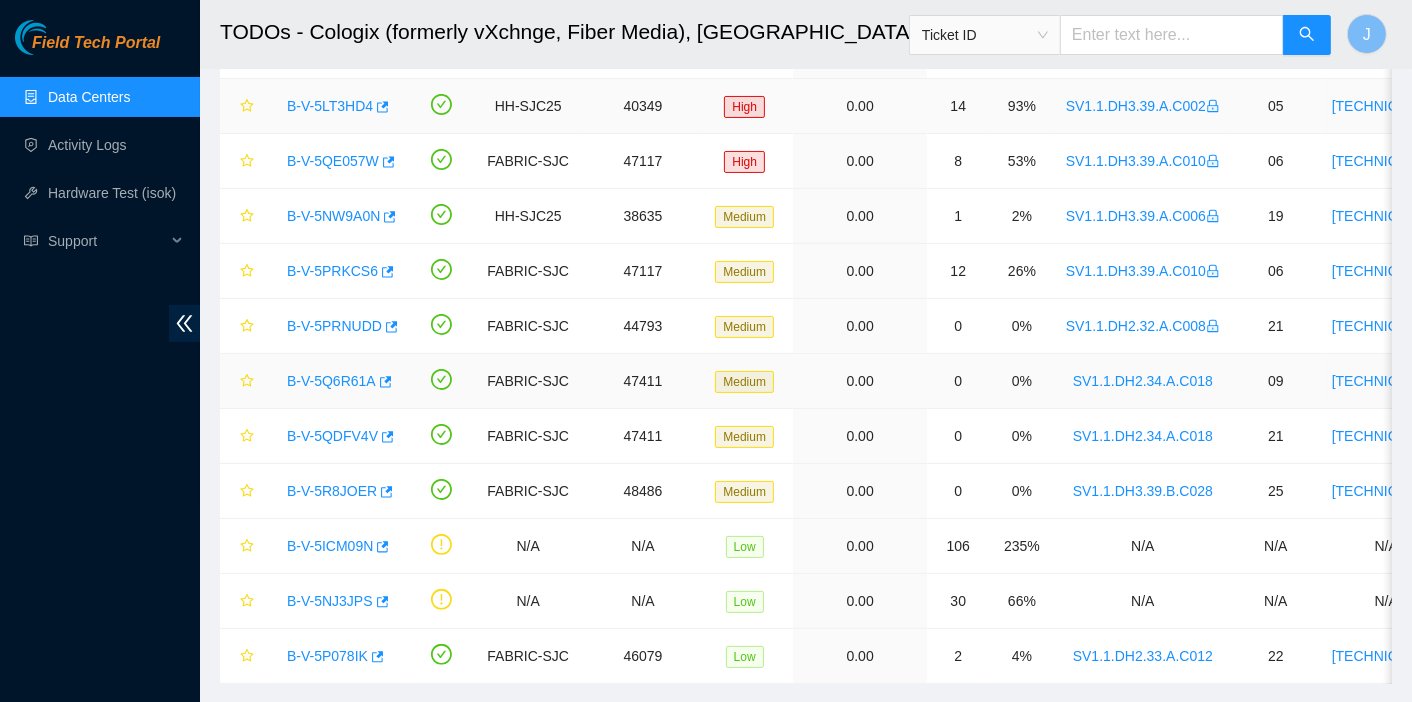 scroll, scrollTop: 283, scrollLeft: 0, axis: vertical 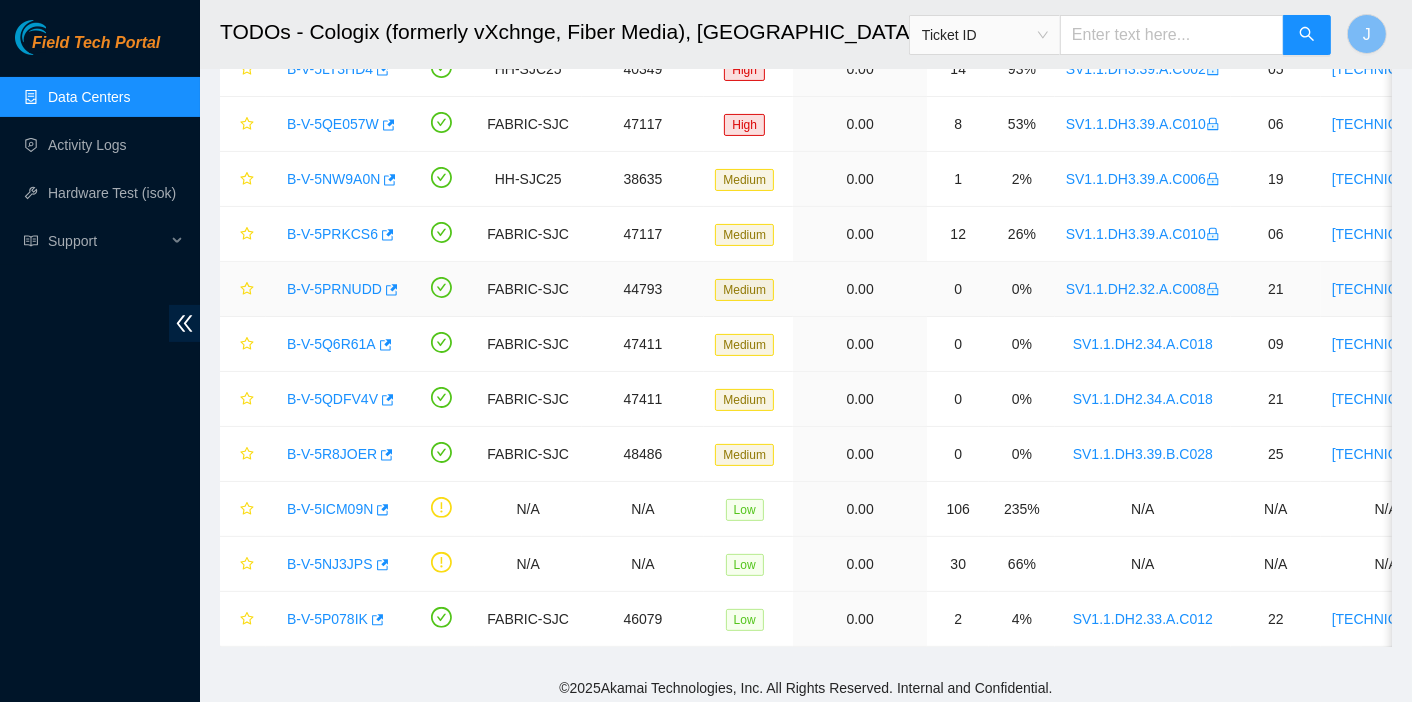 click on "B-V-5PRNUDD" at bounding box center (334, 289) 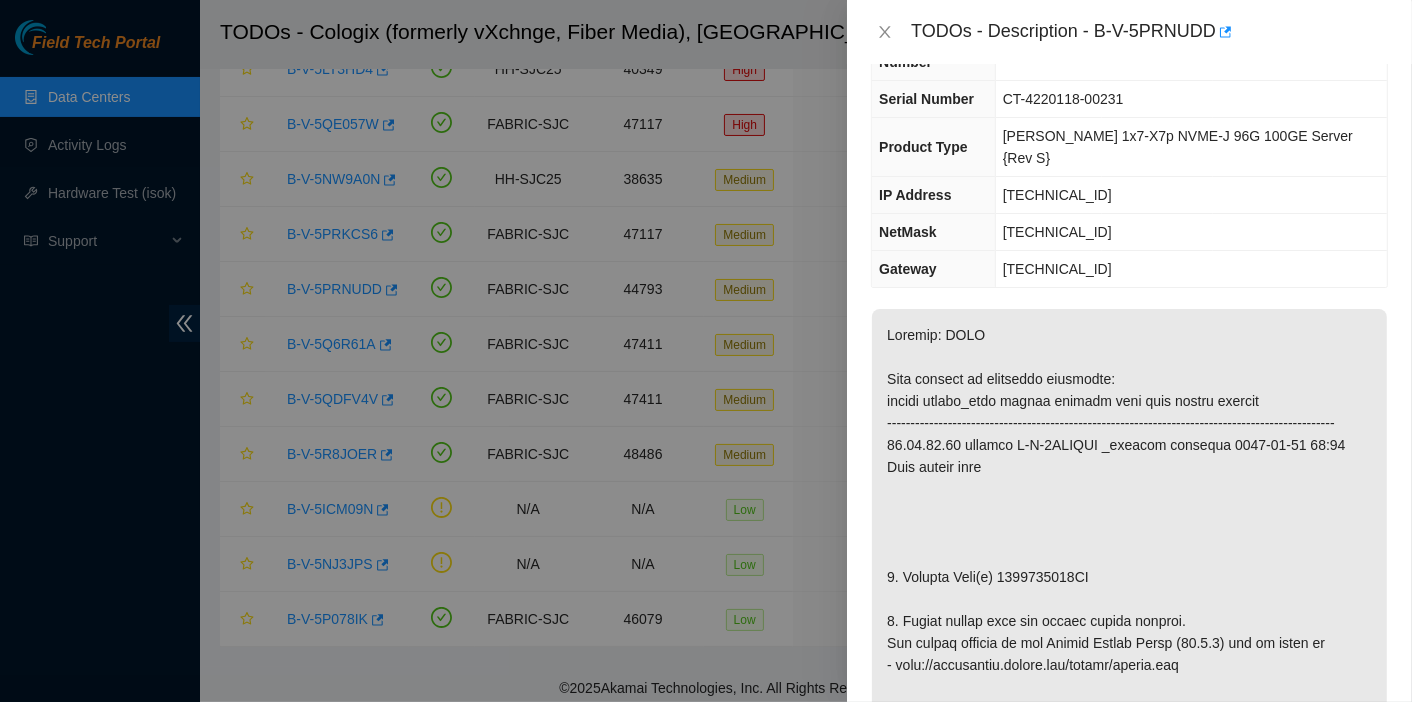 scroll, scrollTop: 230, scrollLeft: 0, axis: vertical 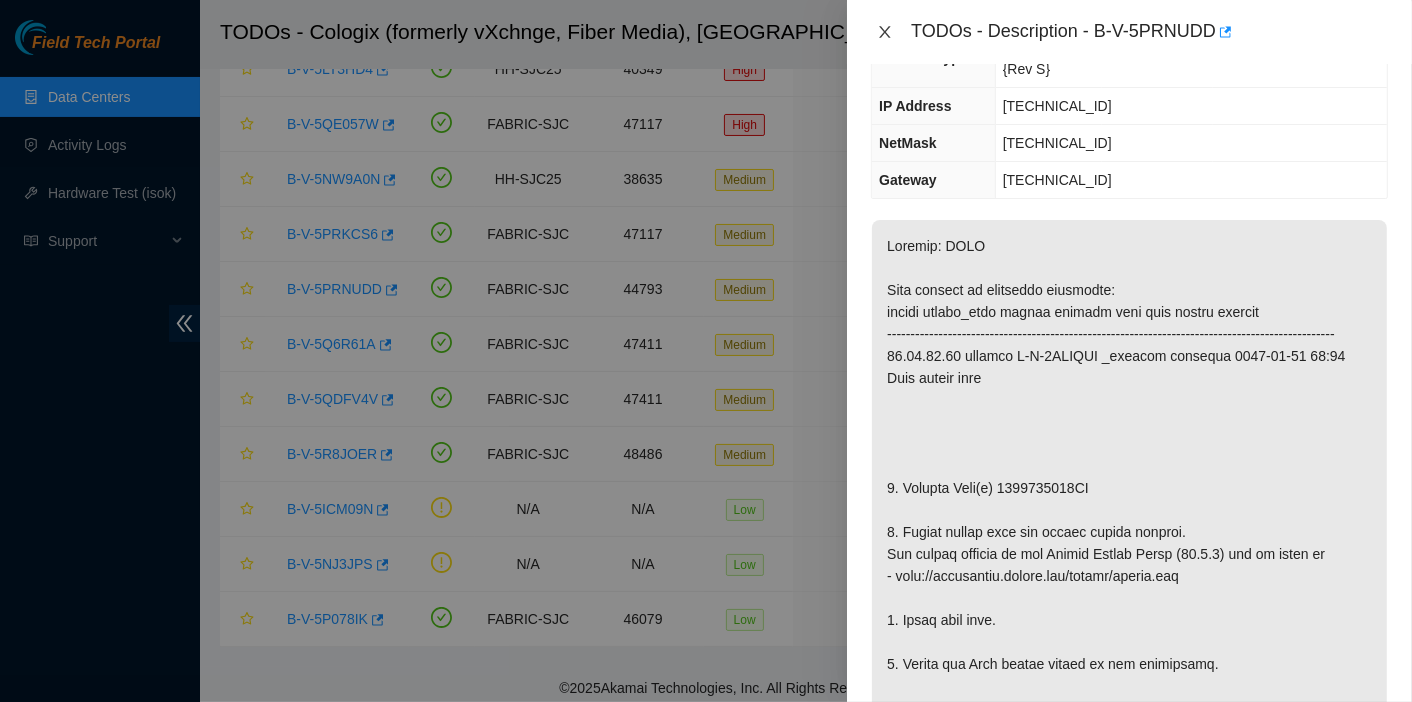 click 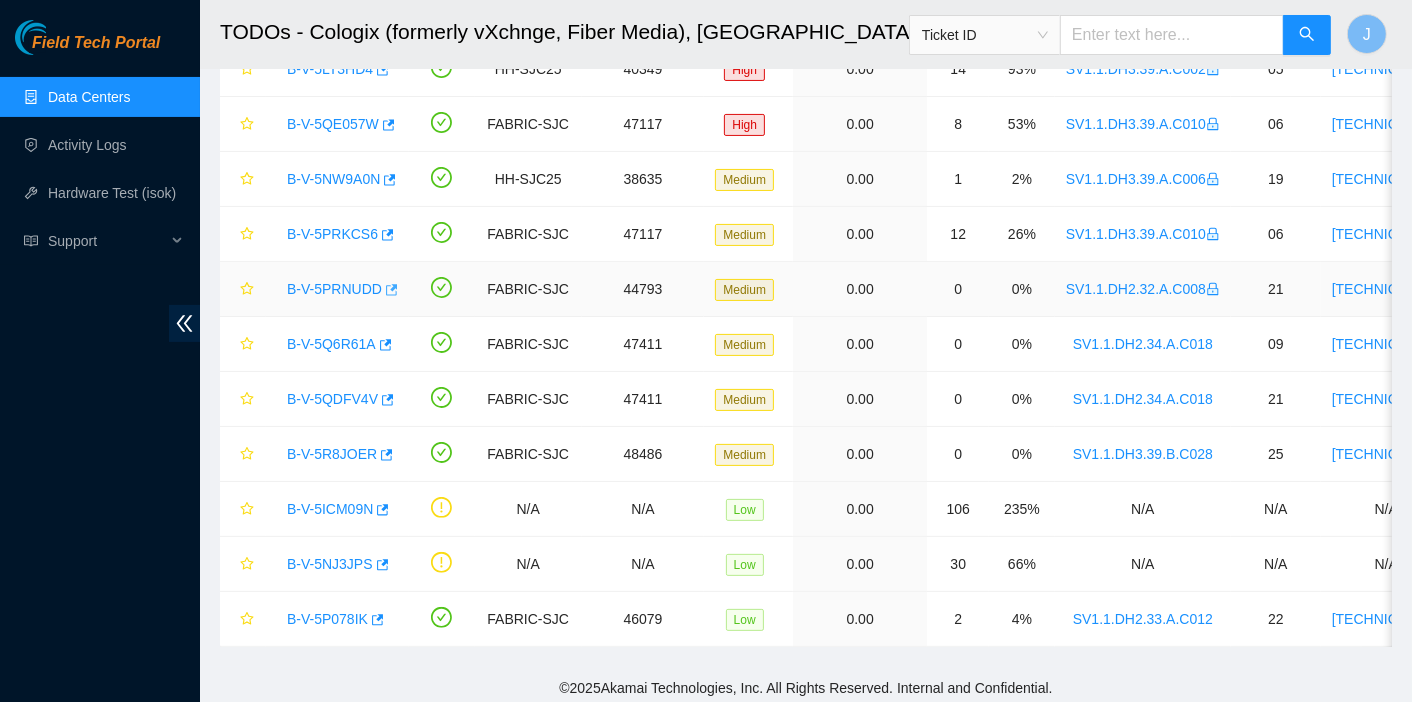 scroll, scrollTop: 295, scrollLeft: 0, axis: vertical 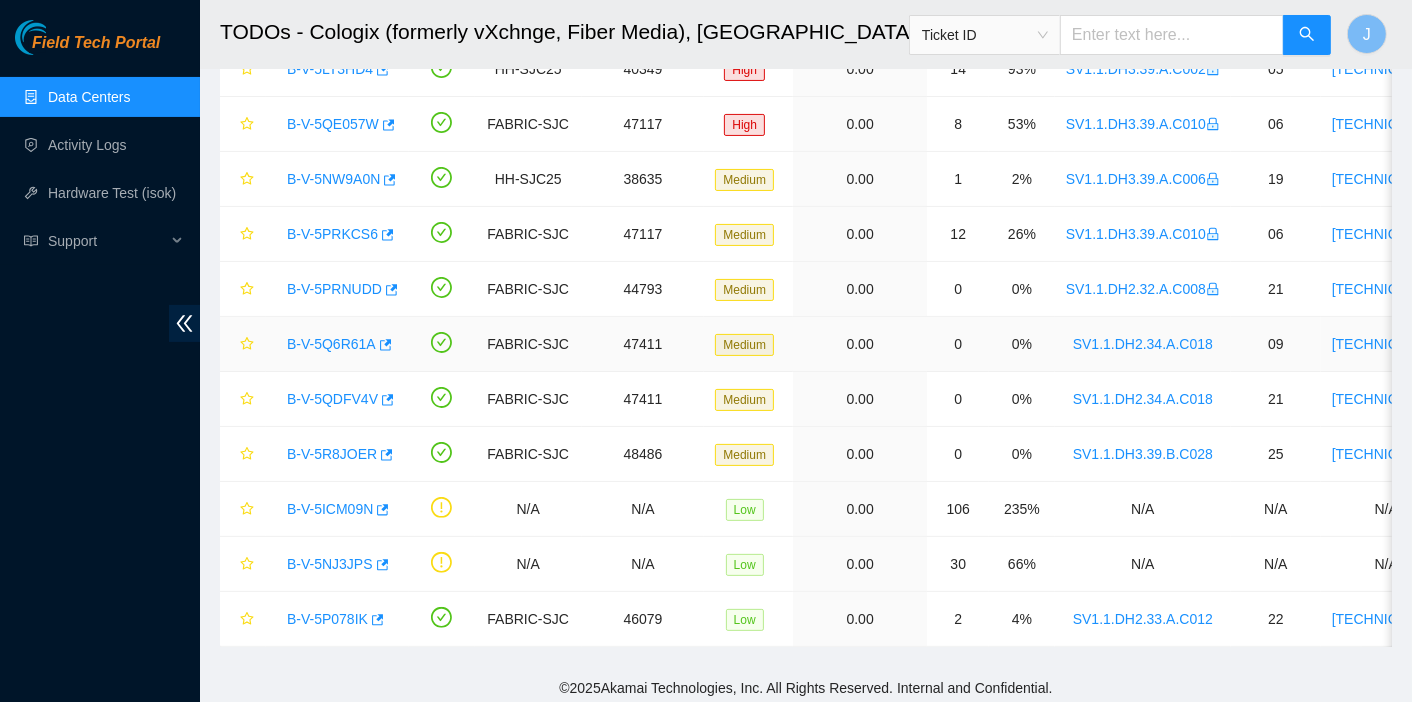 click on "B-V-5Q6R61A" at bounding box center [331, 344] 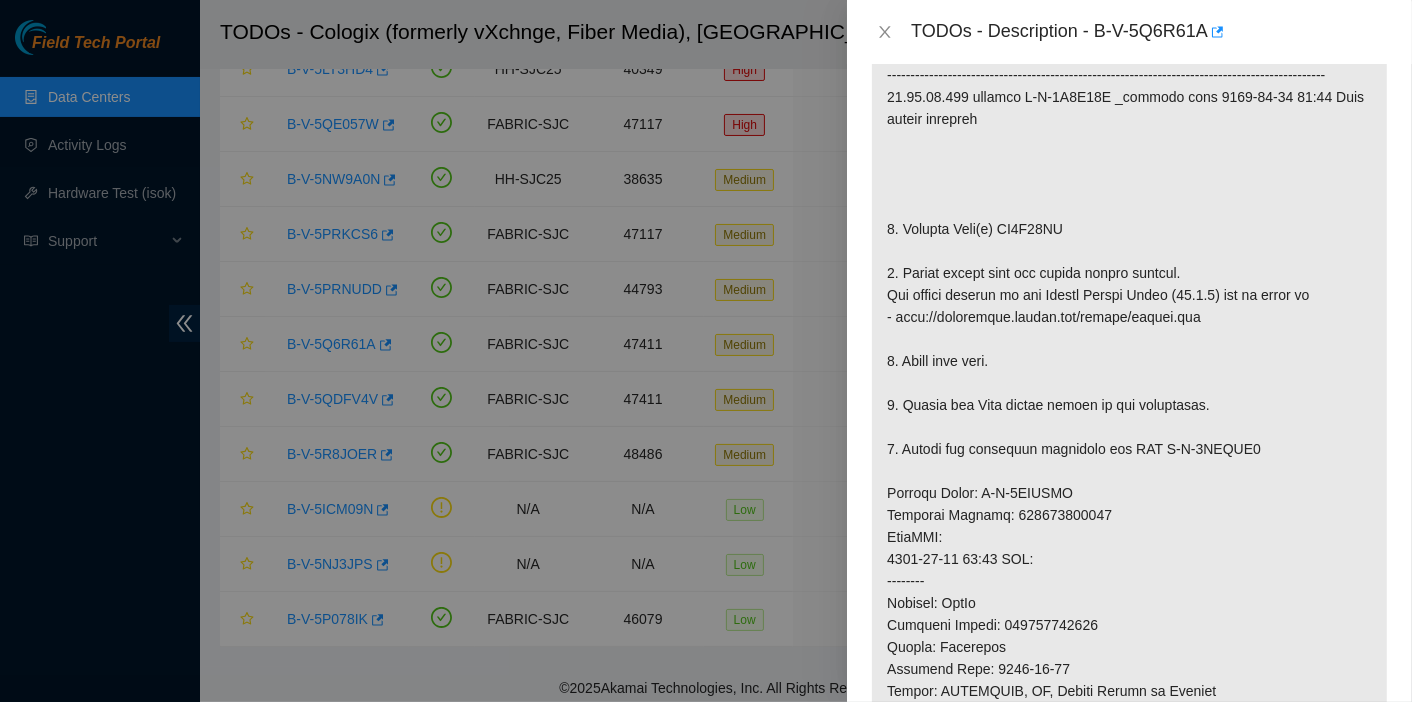 scroll, scrollTop: 528, scrollLeft: 0, axis: vertical 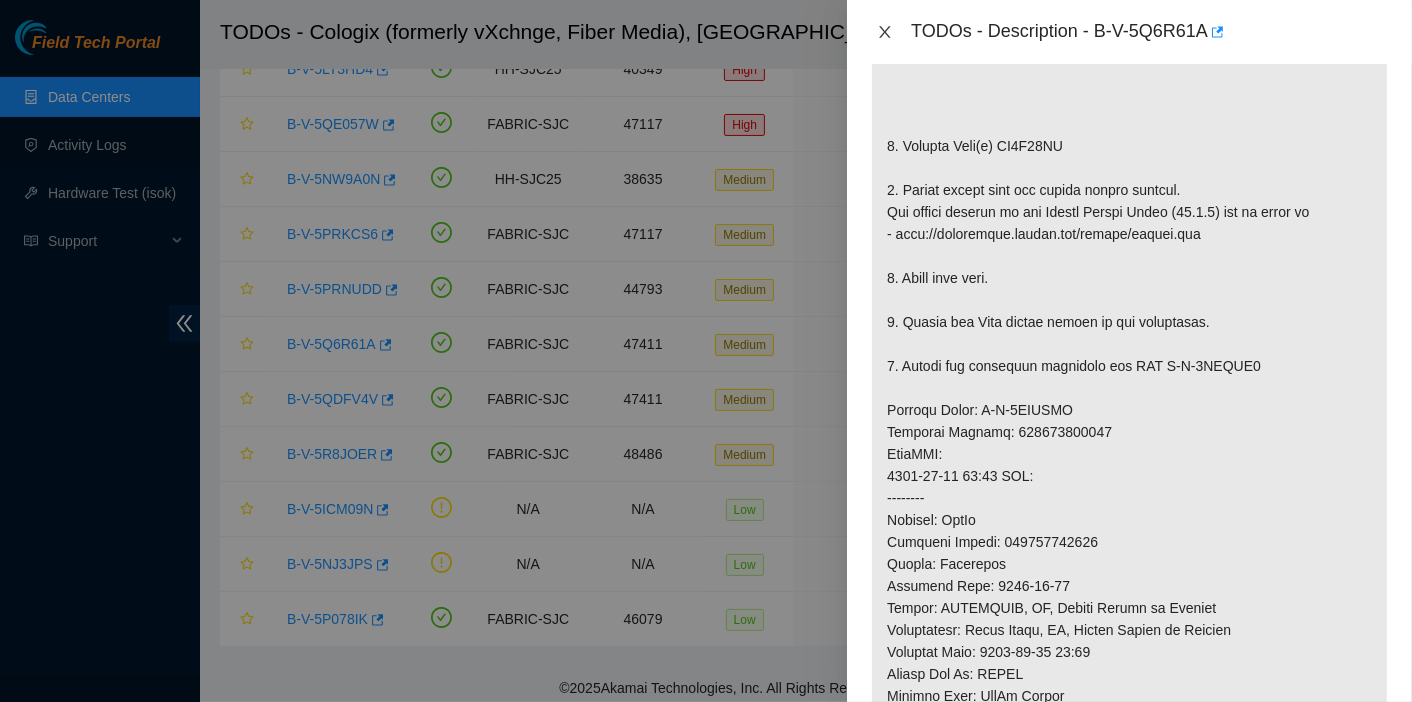 click 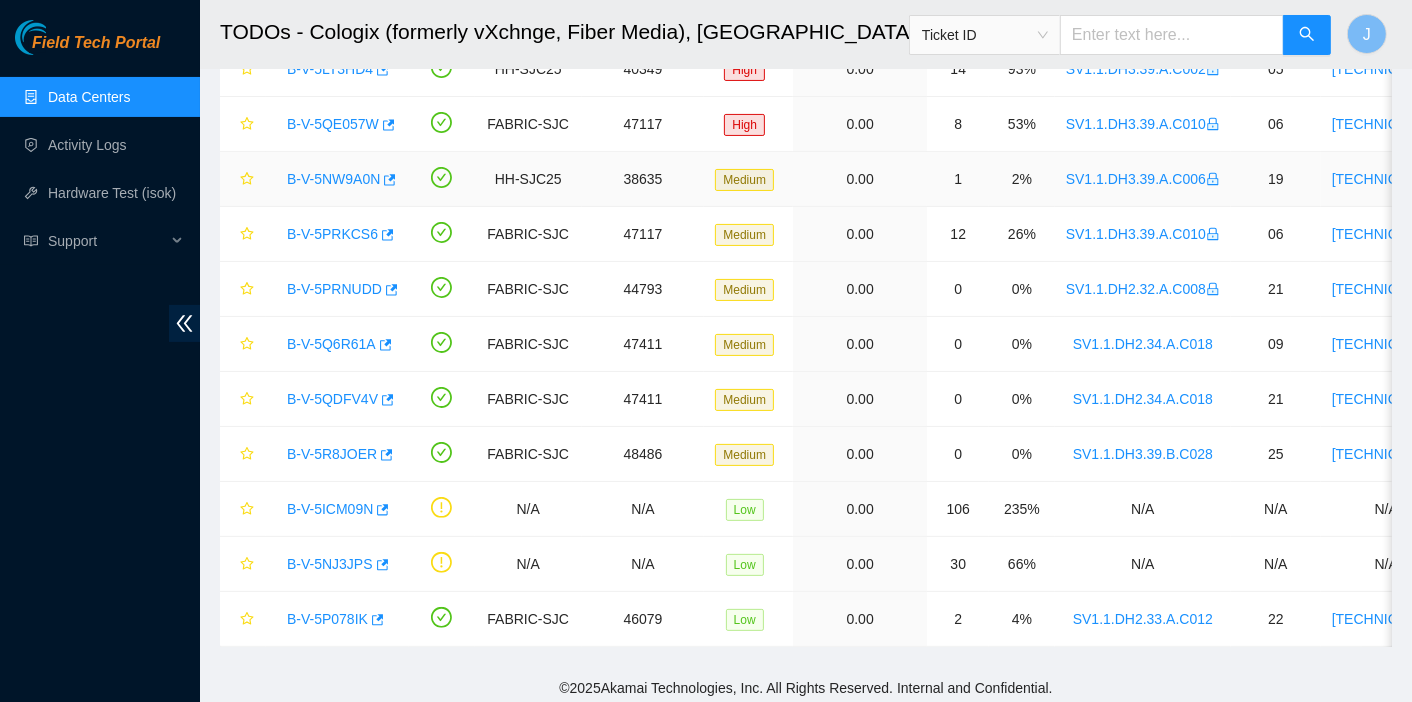 scroll, scrollTop: 558, scrollLeft: 0, axis: vertical 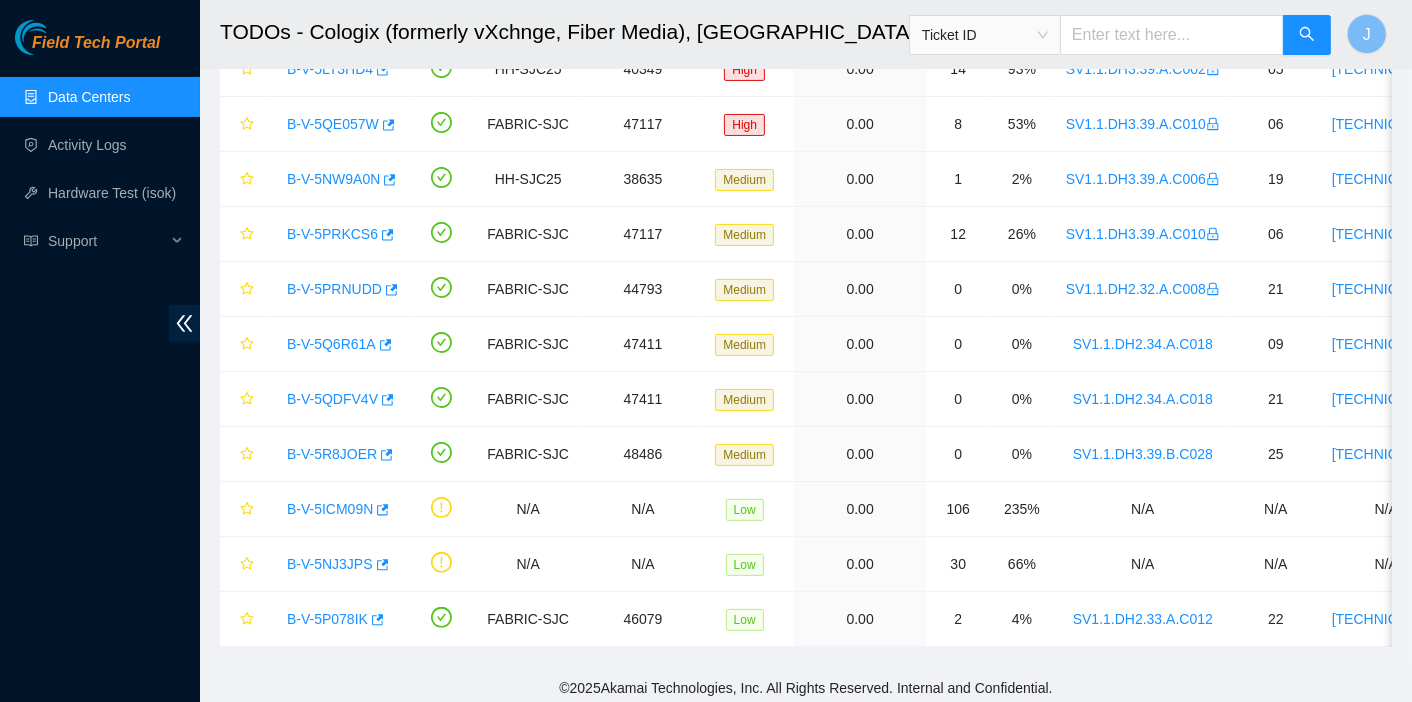 click on "Data Centers" at bounding box center [89, 97] 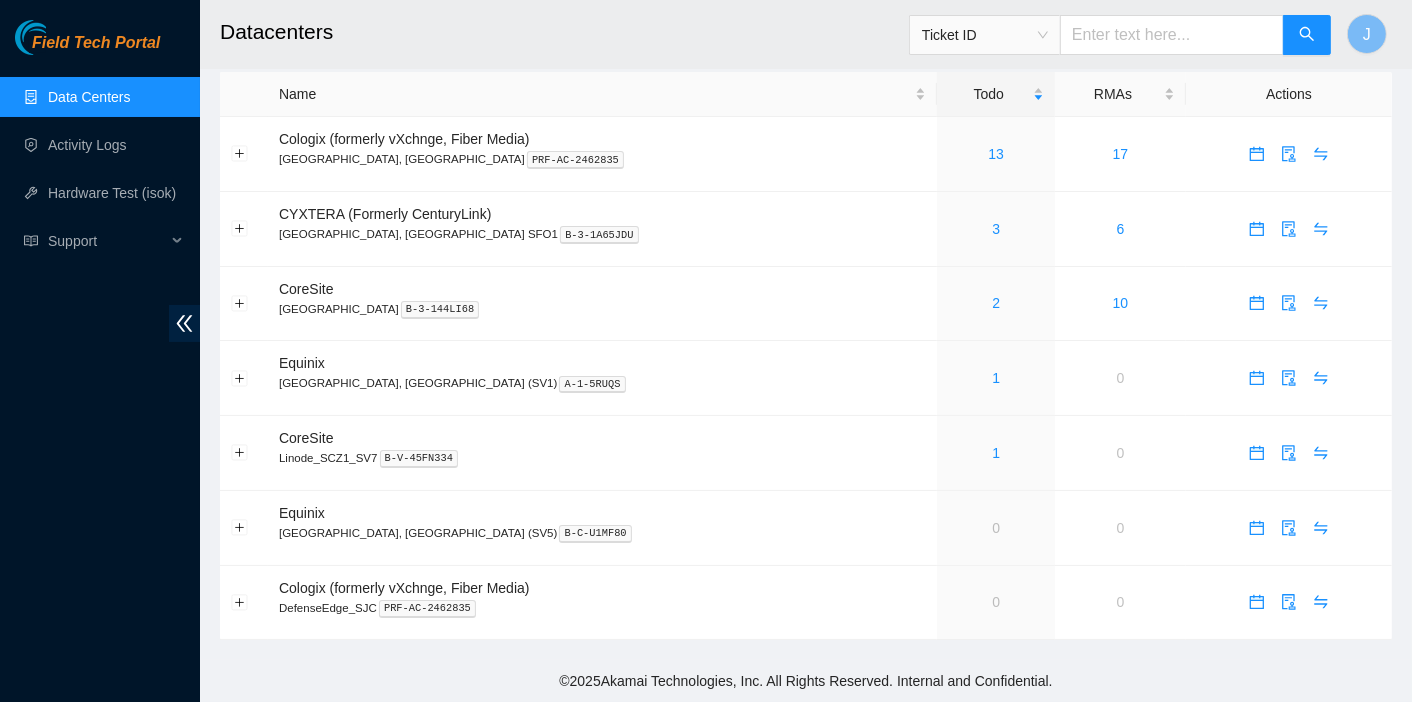 scroll, scrollTop: 13, scrollLeft: 0, axis: vertical 